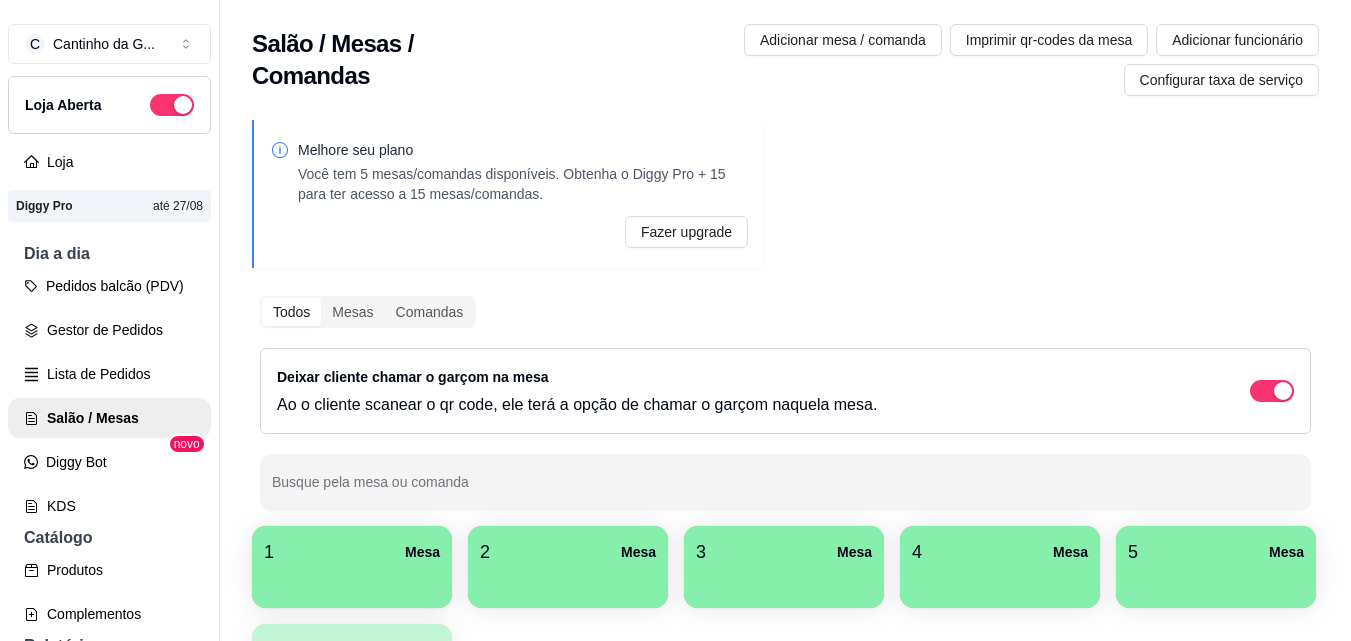 scroll, scrollTop: 0, scrollLeft: 0, axis: both 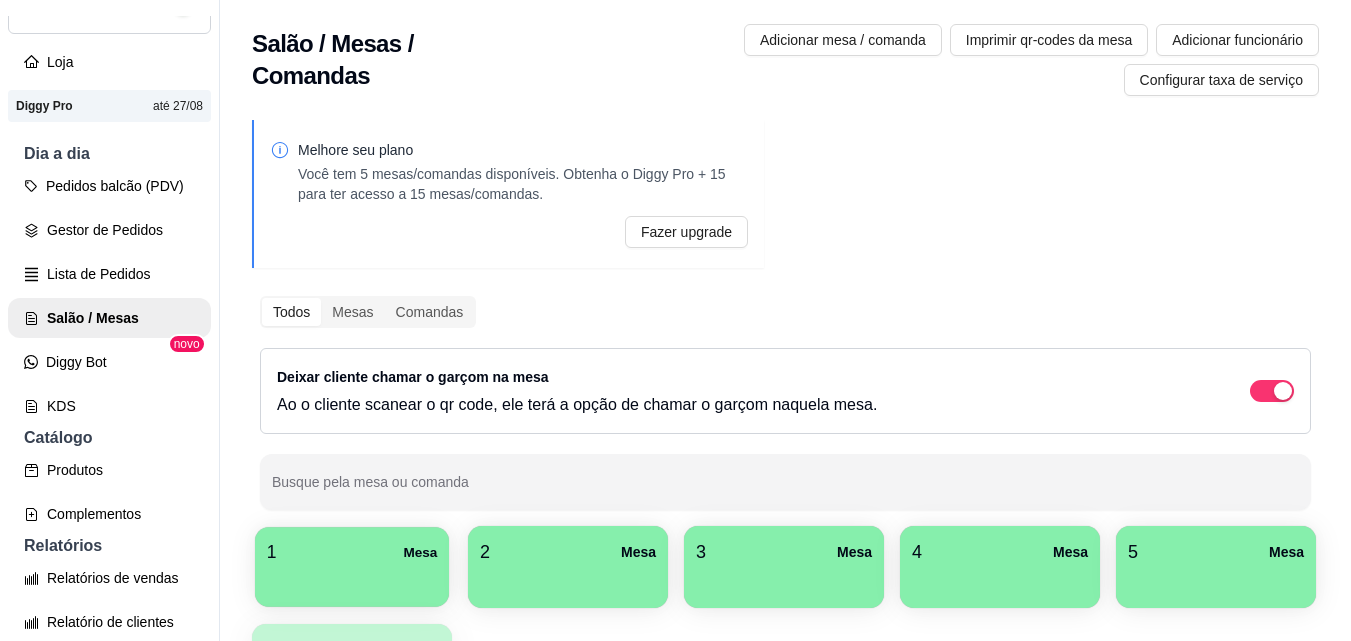 click at bounding box center (352, 580) 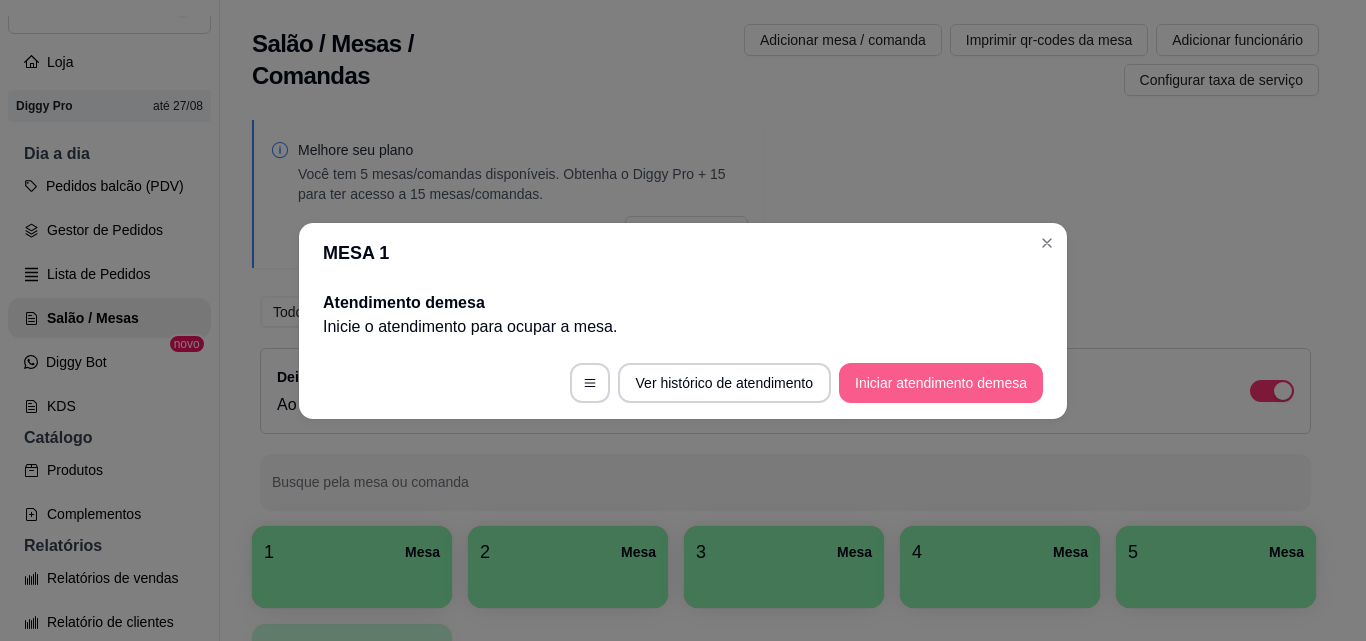 click on "Iniciar atendimento de  mesa" at bounding box center [941, 383] 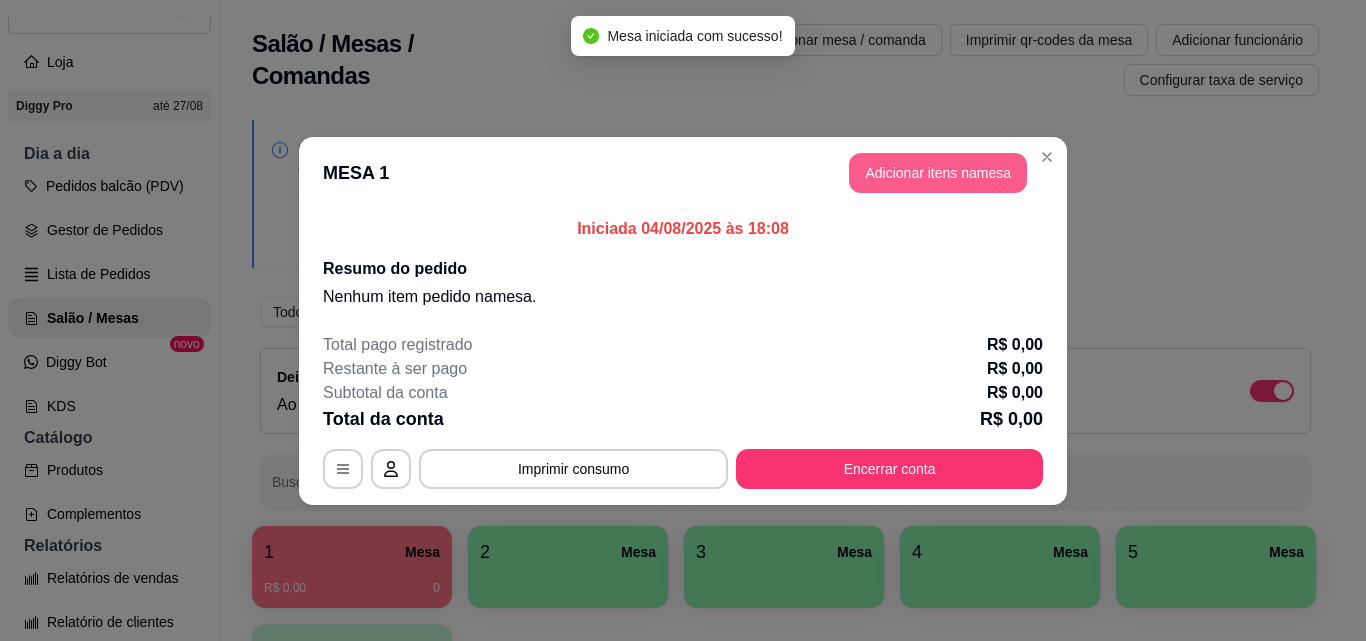 click on "Adicionar itens na  mesa" at bounding box center [938, 173] 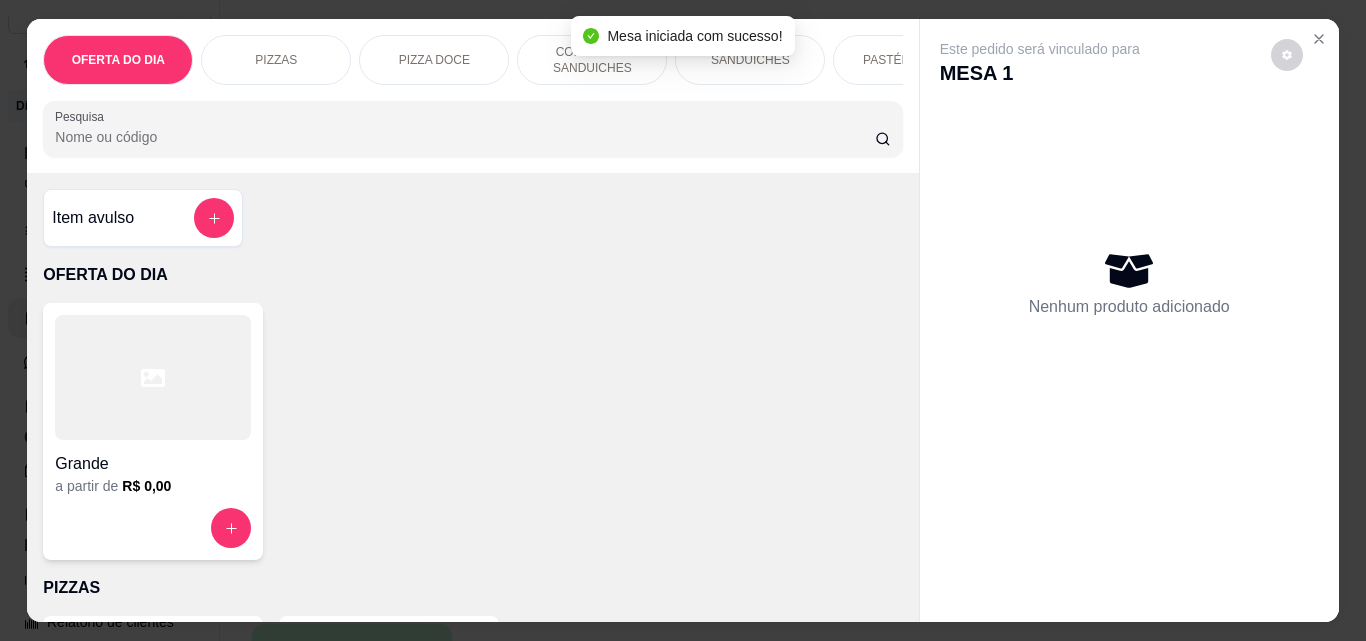 scroll, scrollTop: 400, scrollLeft: 0, axis: vertical 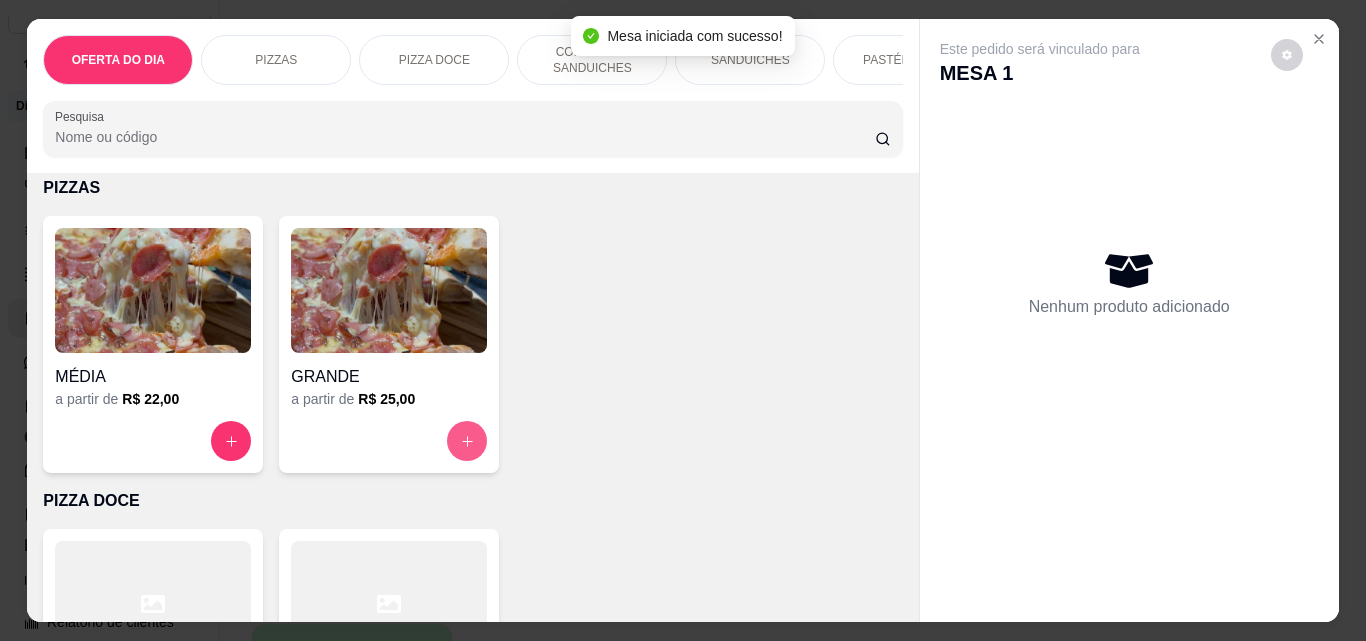 click 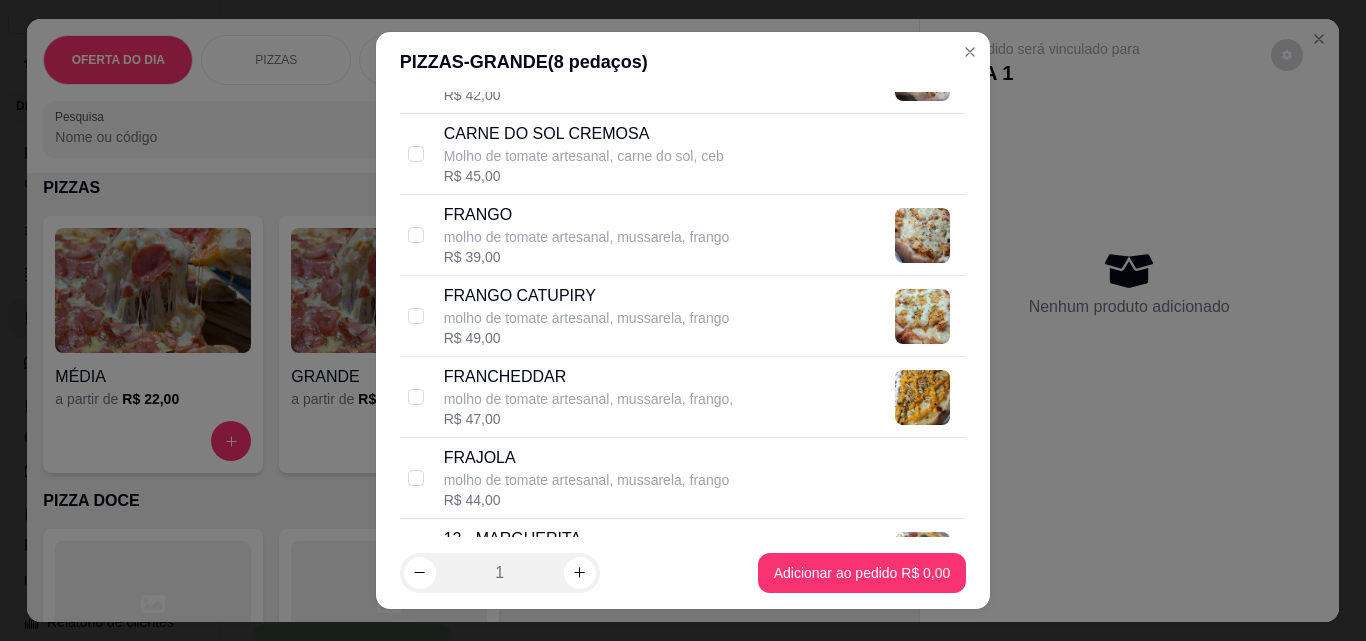 scroll, scrollTop: 1300, scrollLeft: 0, axis: vertical 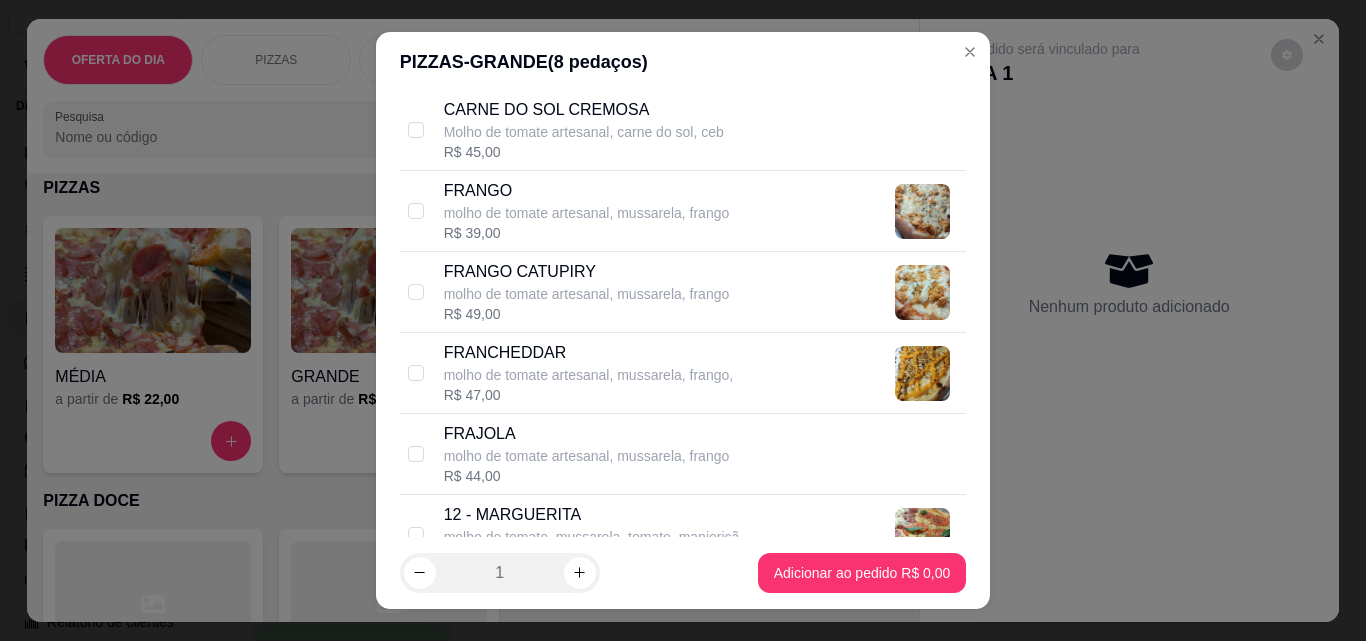 click on "FRANGO molho de tomate artesanal, mussarela, frango  R$ 39,00" at bounding box center [683, 211] 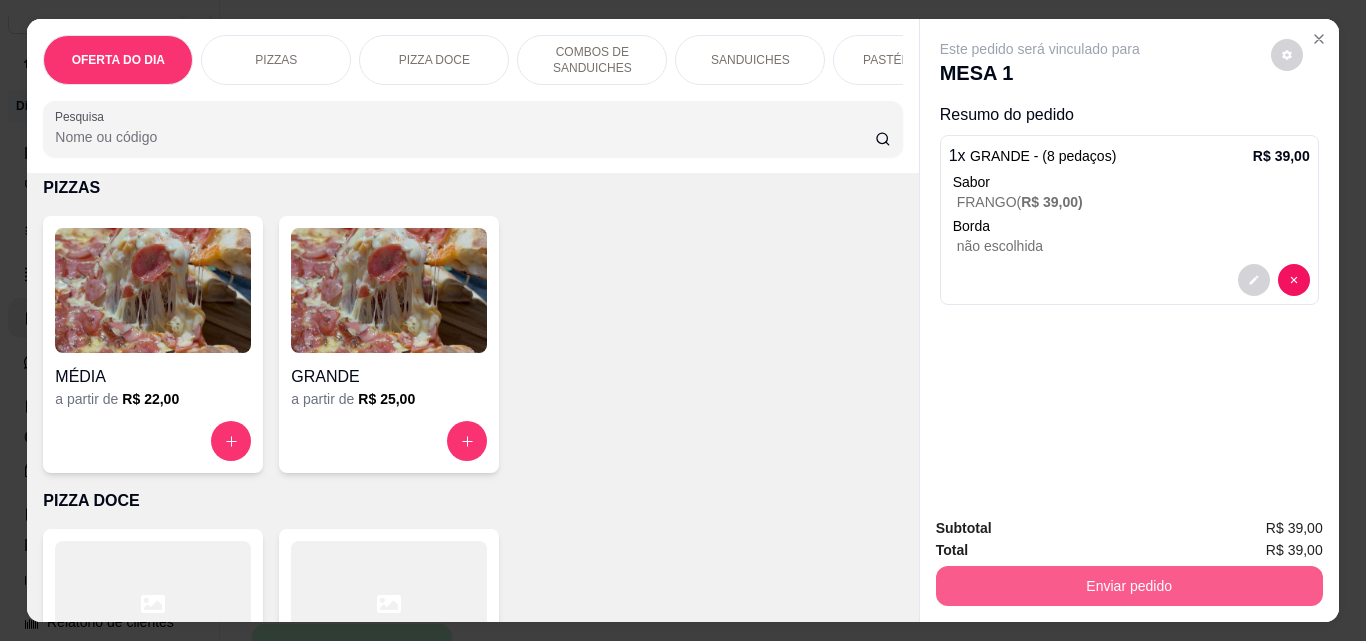click on "Enviar pedido" at bounding box center [1129, 586] 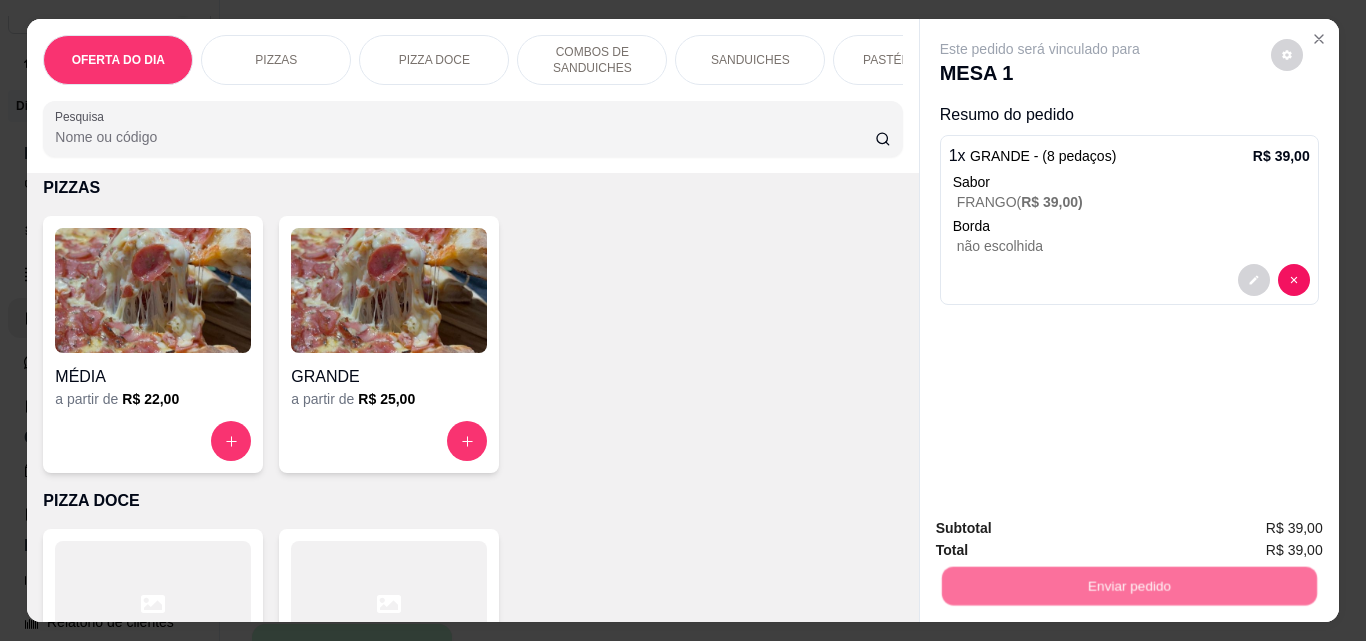 click on "Não registrar e enviar pedido" at bounding box center [1063, 528] 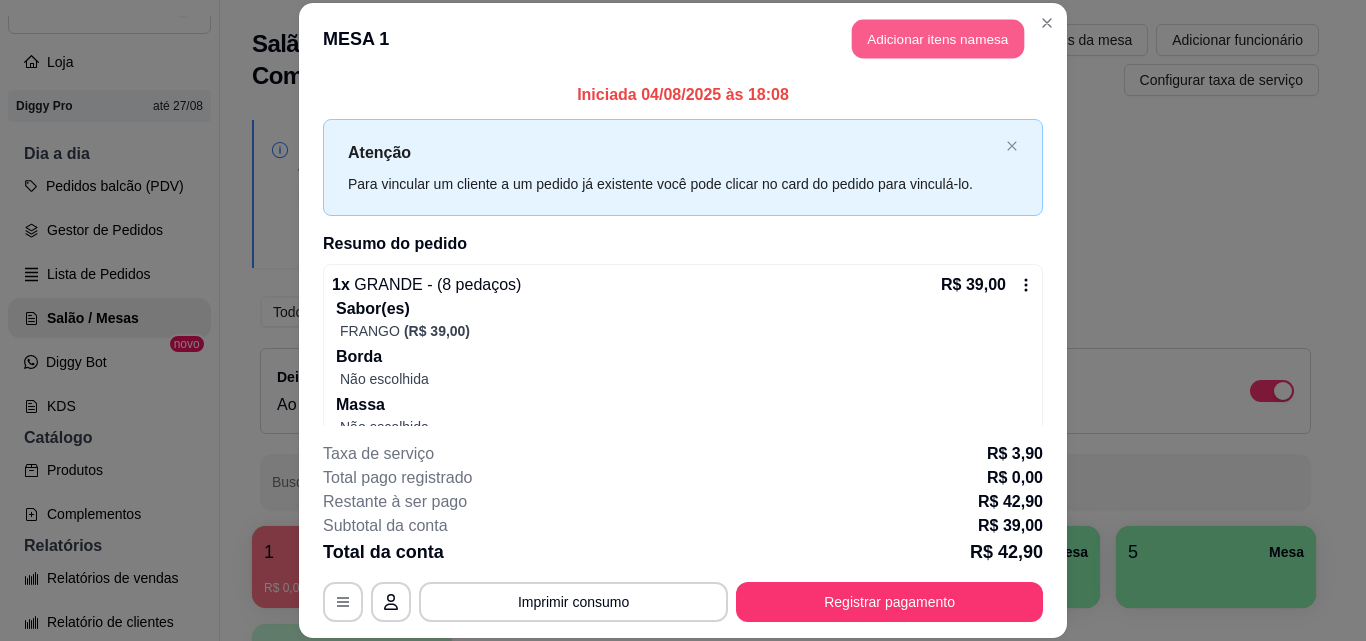 click on "Adicionar itens na  mesa" at bounding box center [938, 39] 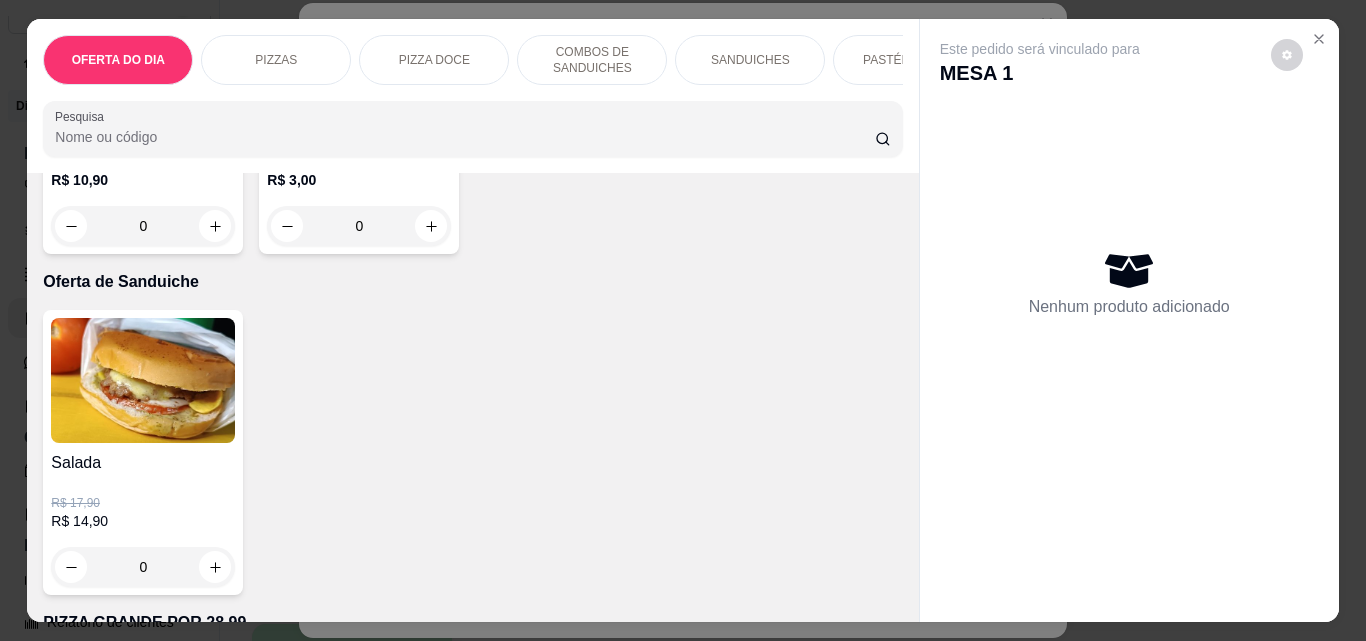 scroll, scrollTop: 5000, scrollLeft: 0, axis: vertical 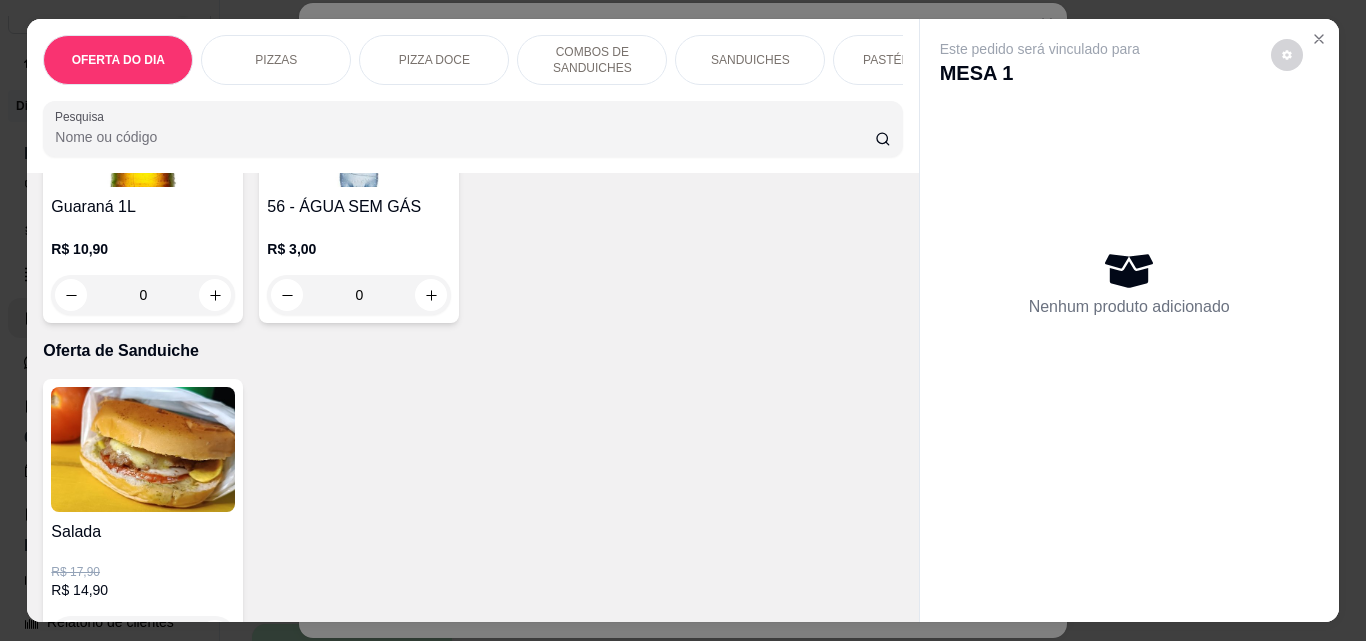 click at bounding box center [215, 10] 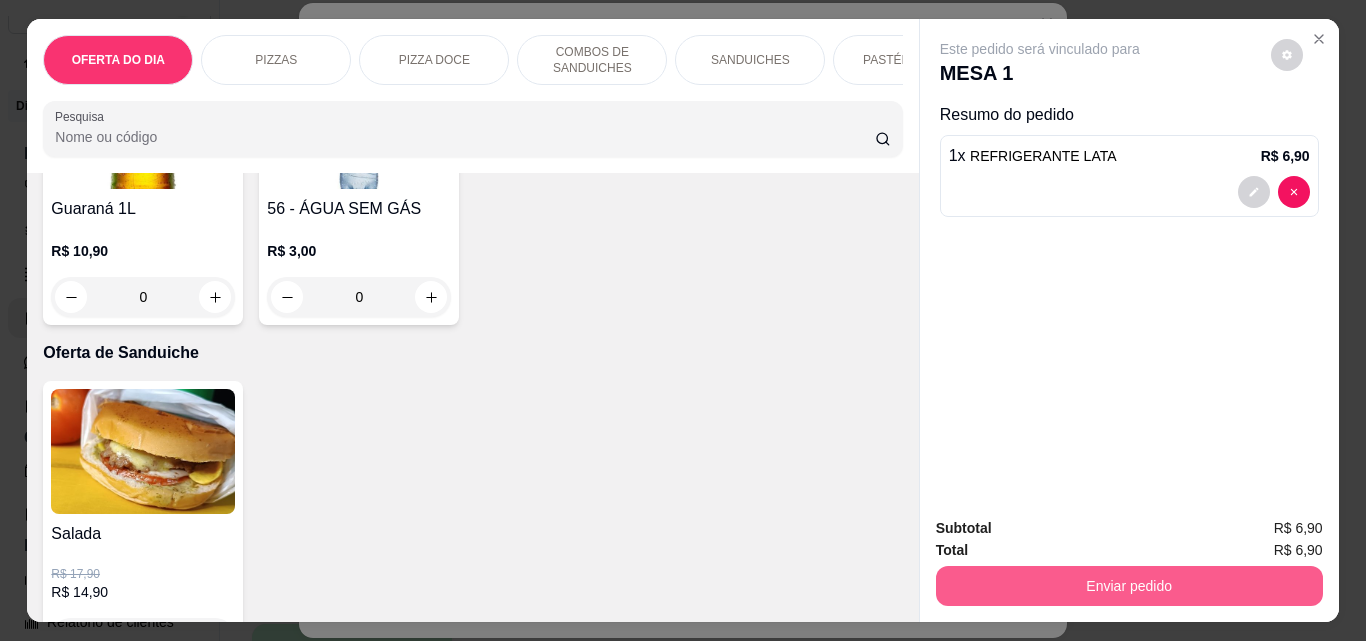 click on "Enviar pedido" at bounding box center (1129, 586) 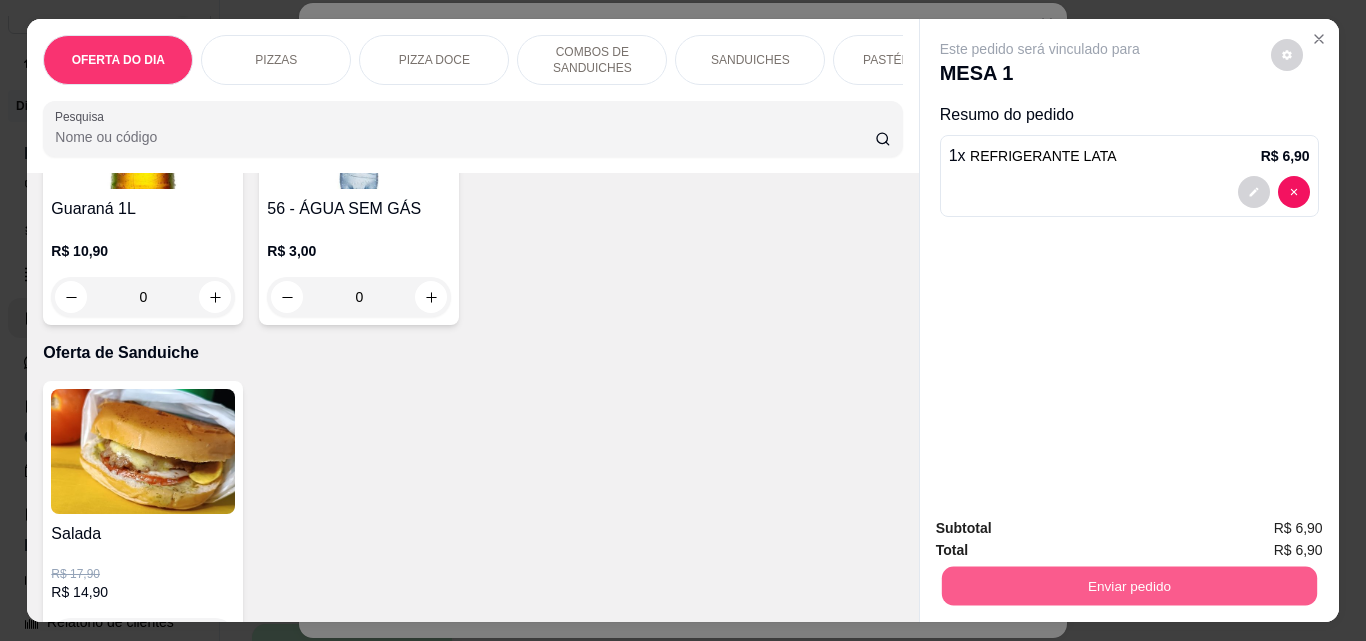 click on "Não registrar e enviar pedido" at bounding box center [1063, 529] 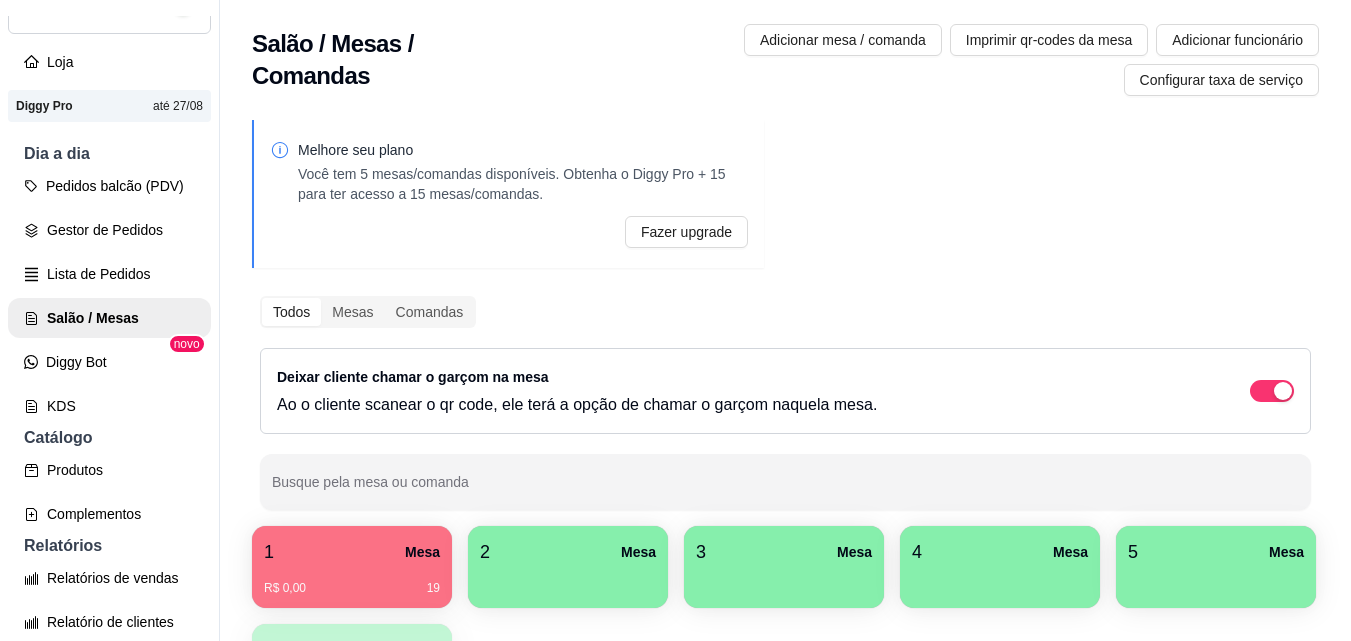 click on "Todos Mesas Comandas Deixar cliente chamar o garçom na mesa Ao o cliente scanear o qr code, ele terá a opção de chamar o garçom naquela mesa. Busque pela mesa ou comanda" at bounding box center [785, 403] 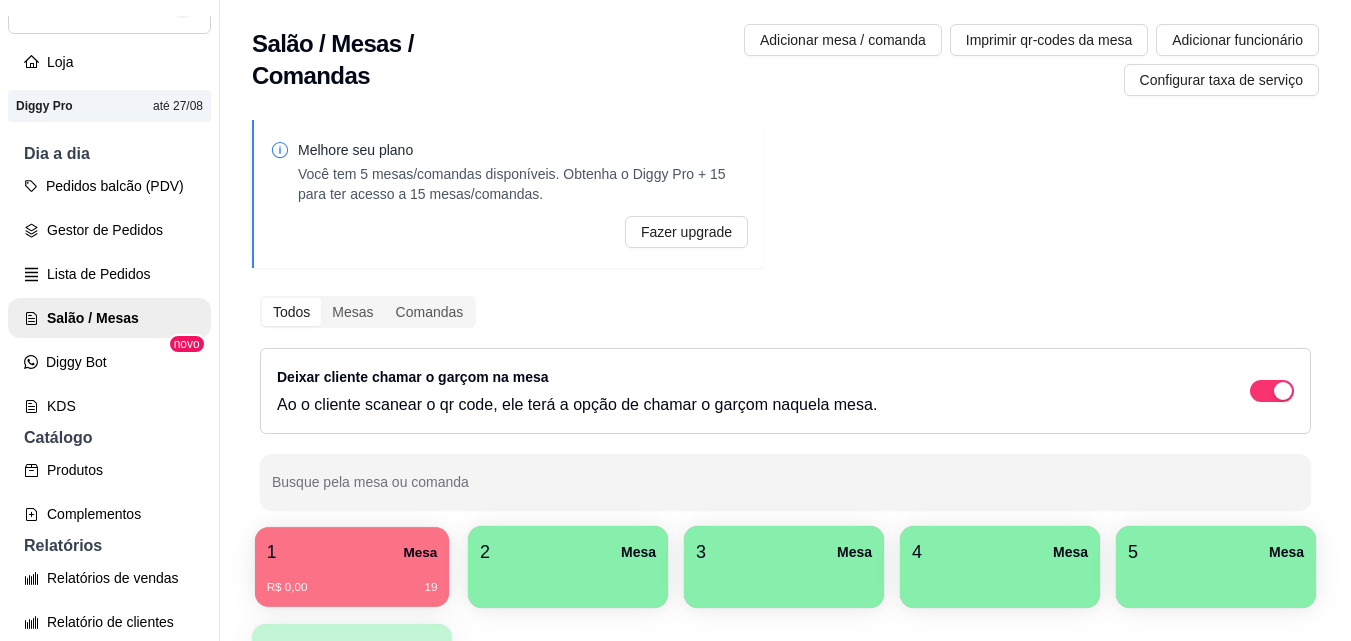 click on "R$ 0,00 19" at bounding box center (352, 580) 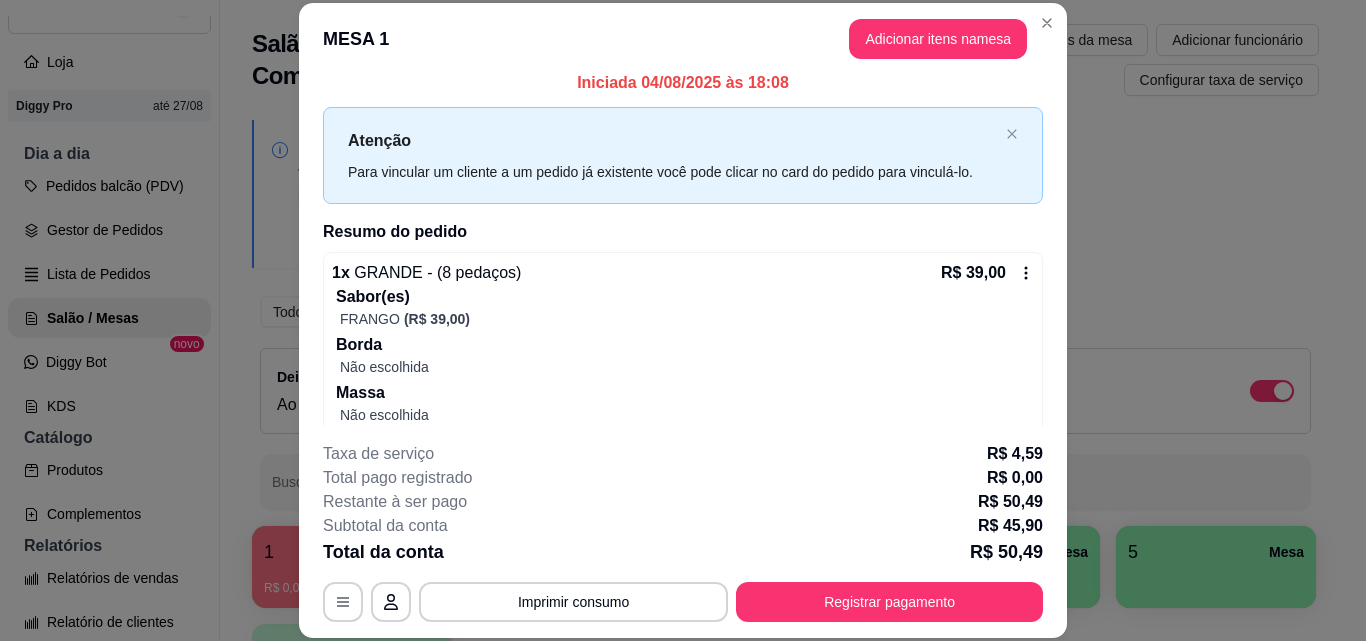 scroll, scrollTop: 0, scrollLeft: 0, axis: both 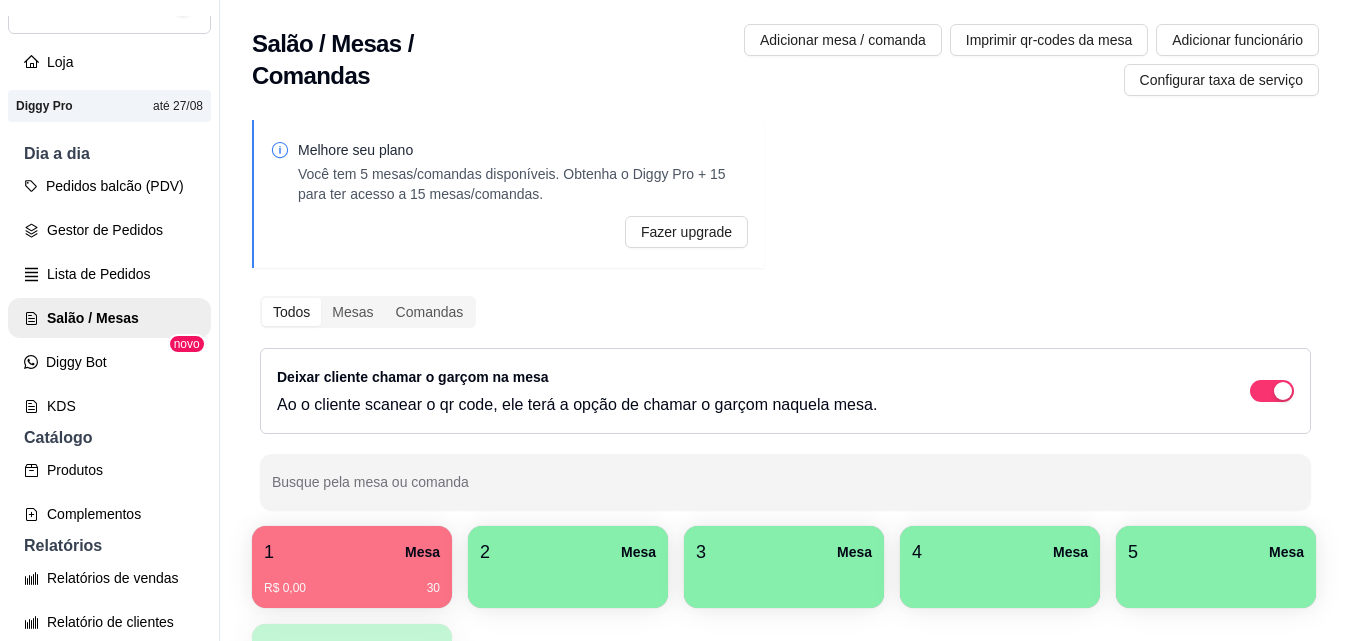click on "2 Mesa" at bounding box center (568, 552) 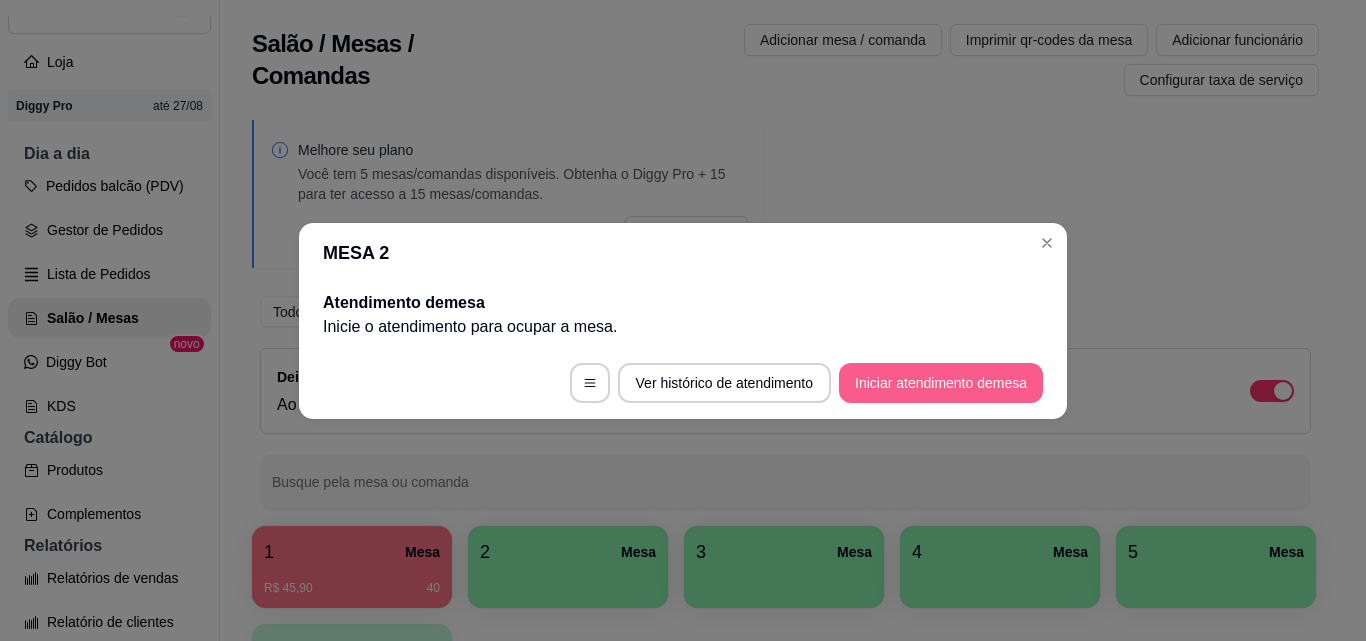 click on "Iniciar atendimento de  mesa" at bounding box center (941, 383) 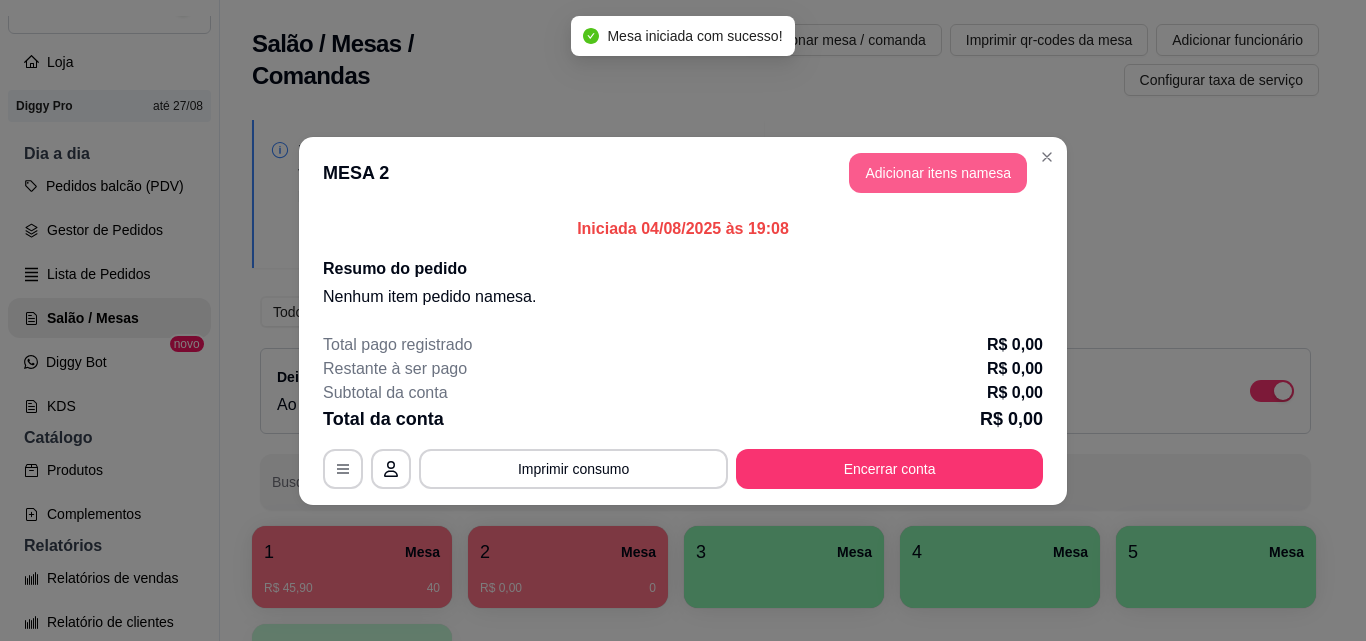 click on "Adicionar itens na  mesa" at bounding box center (938, 173) 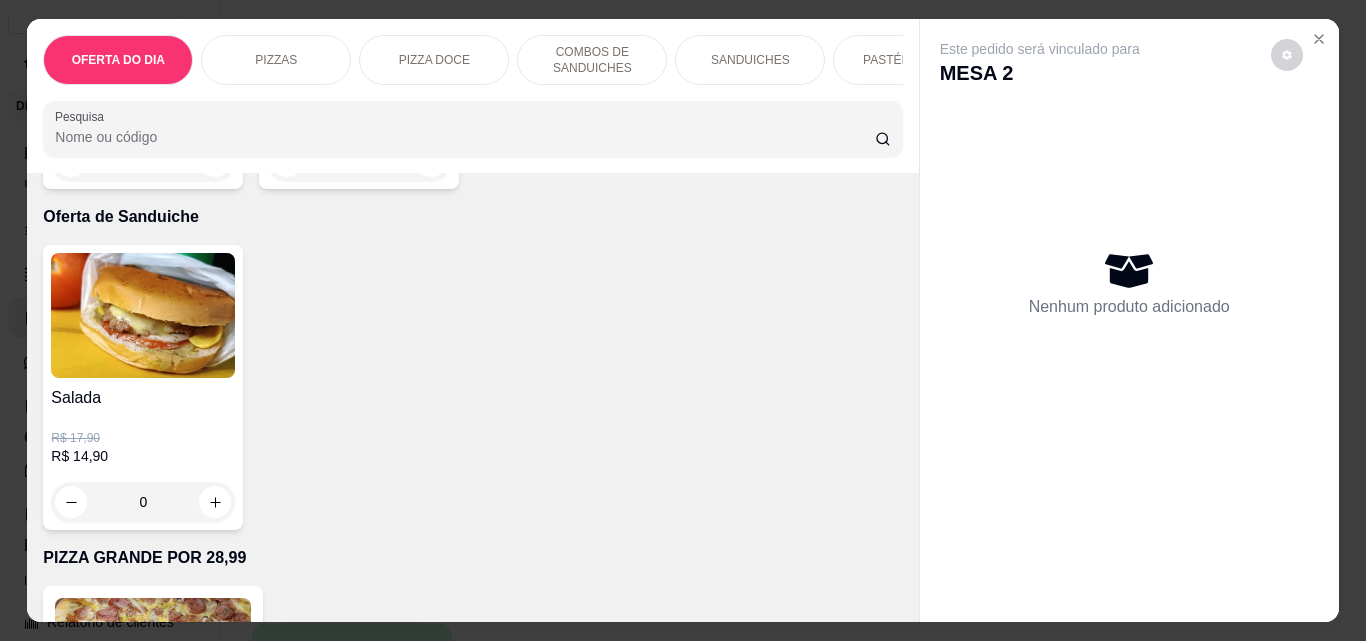 scroll, scrollTop: 5100, scrollLeft: 0, axis: vertical 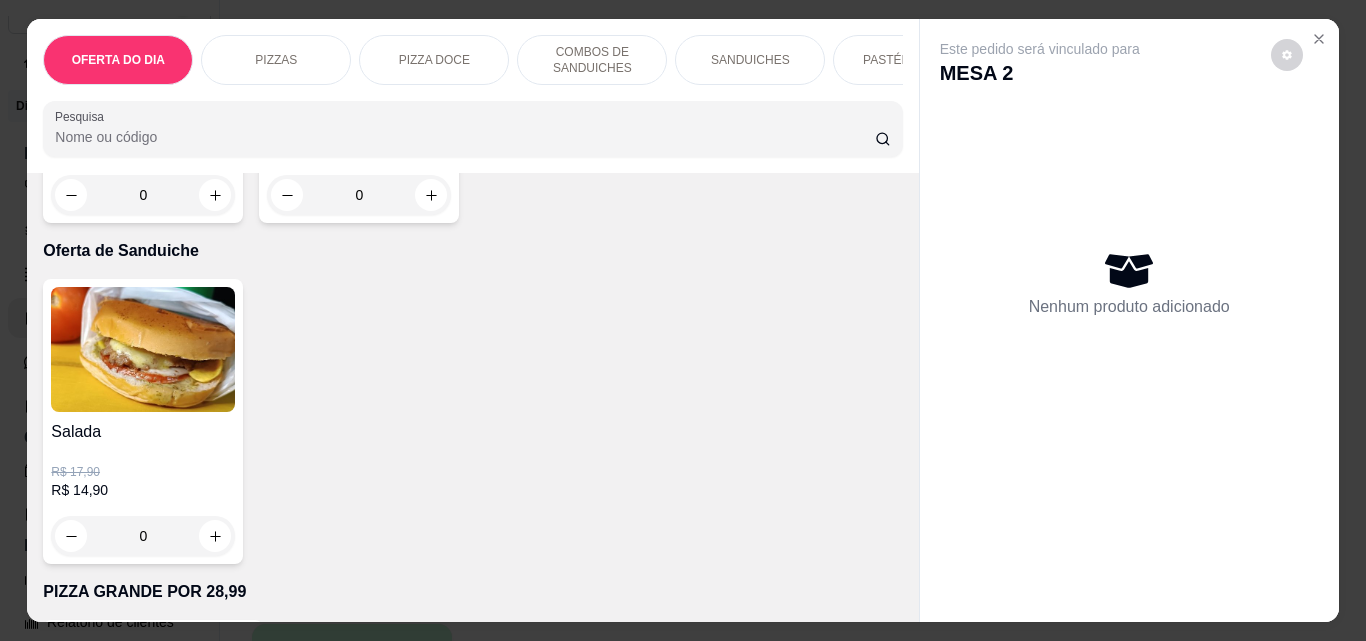 click 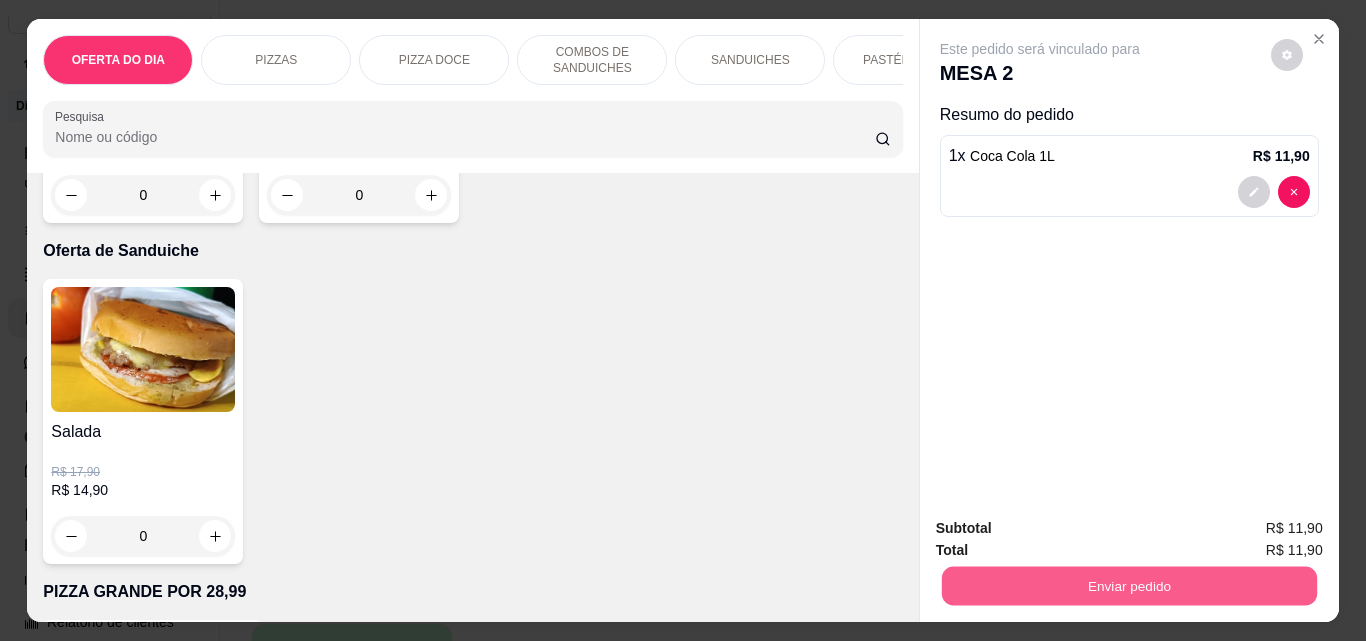 click on "Enviar pedido" at bounding box center [1128, 585] 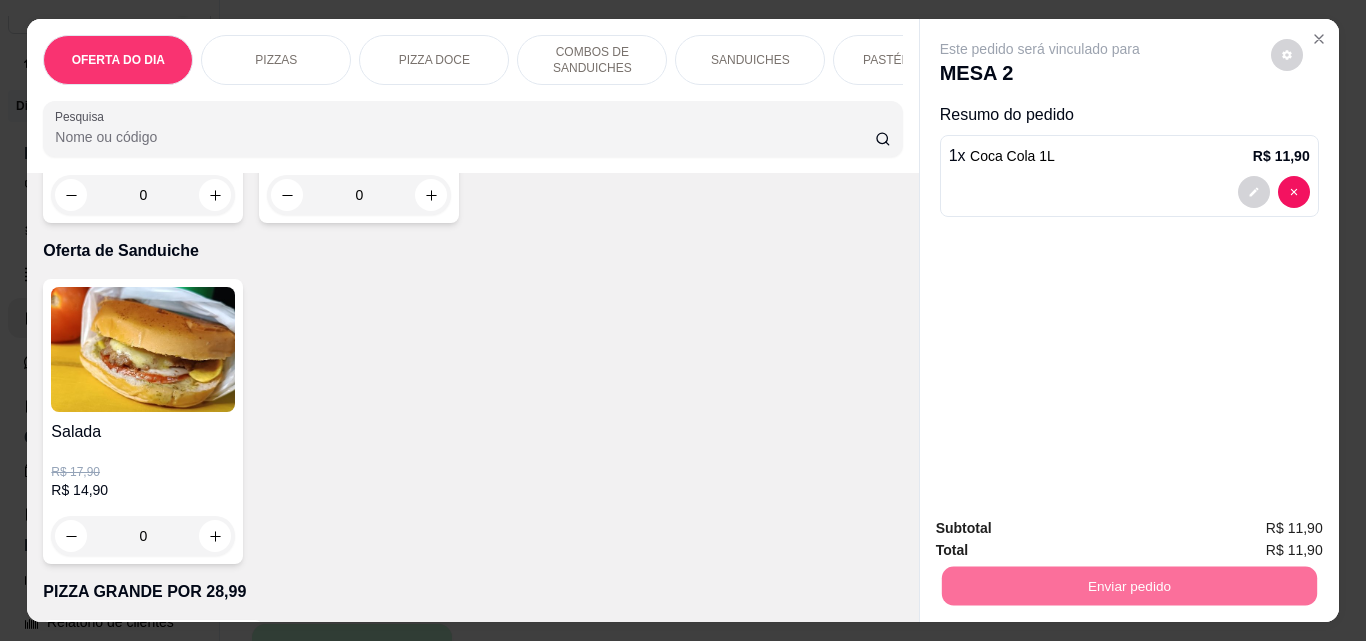 click on "Não registrar e enviar pedido" at bounding box center (1063, 529) 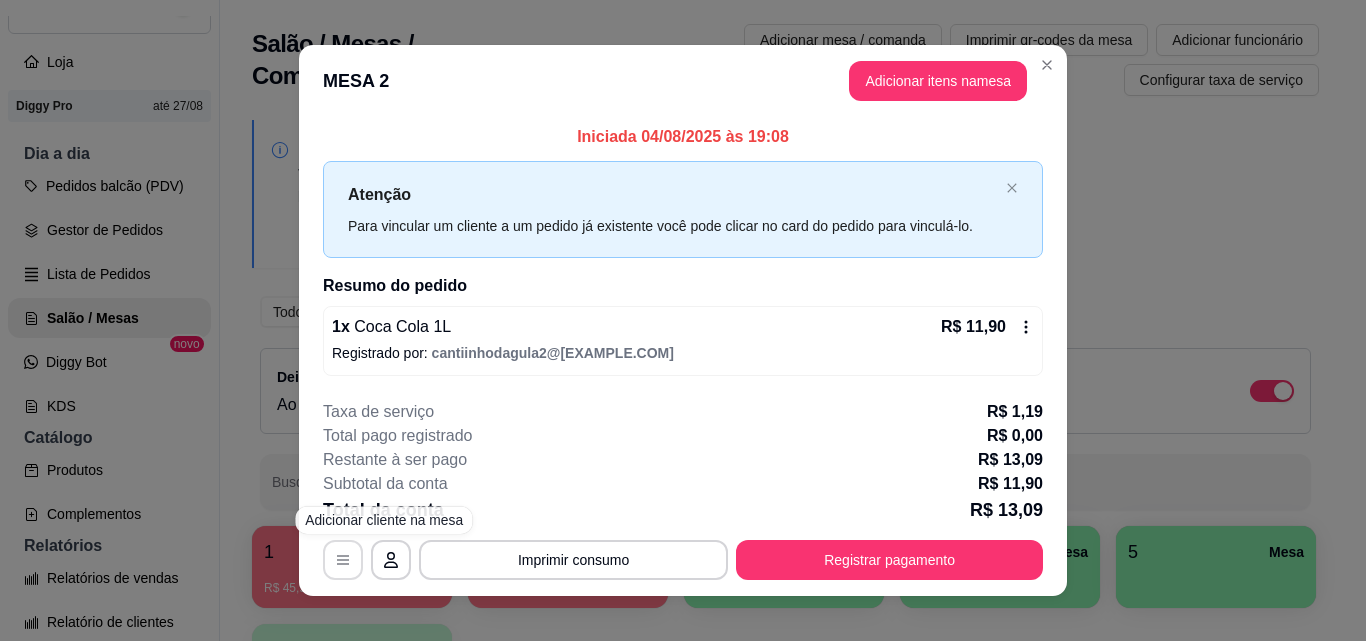 click 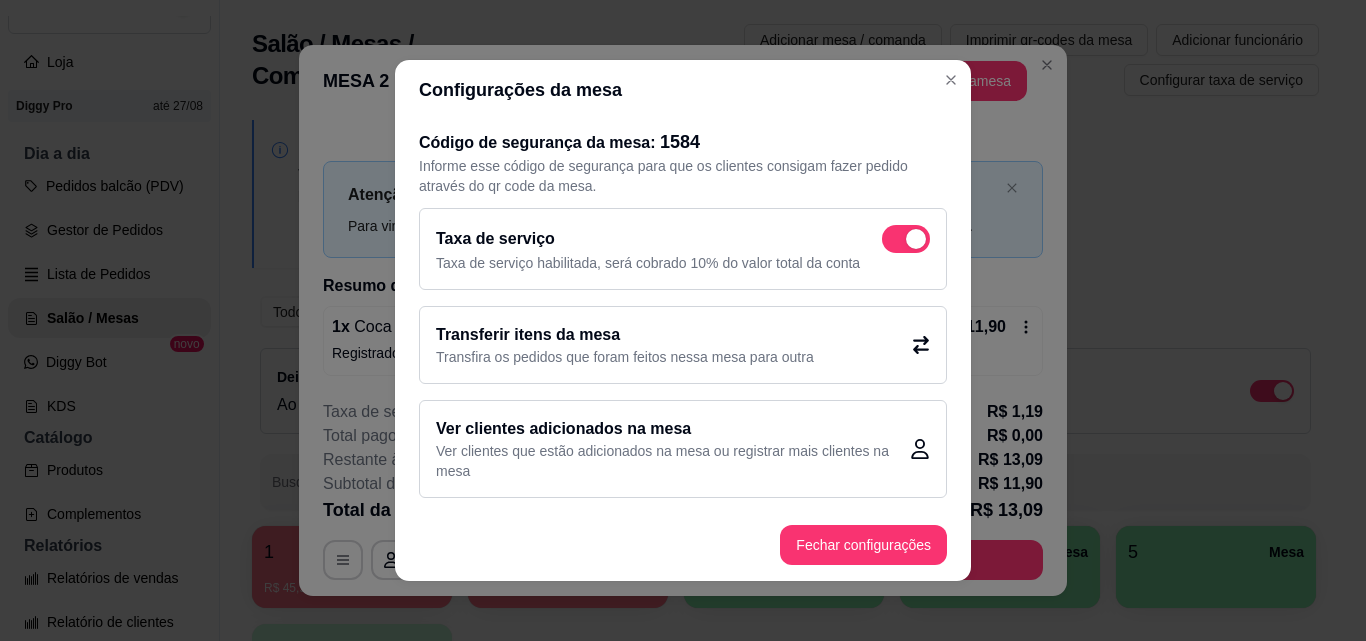 click on "Taxa de serviço" at bounding box center (683, 239) 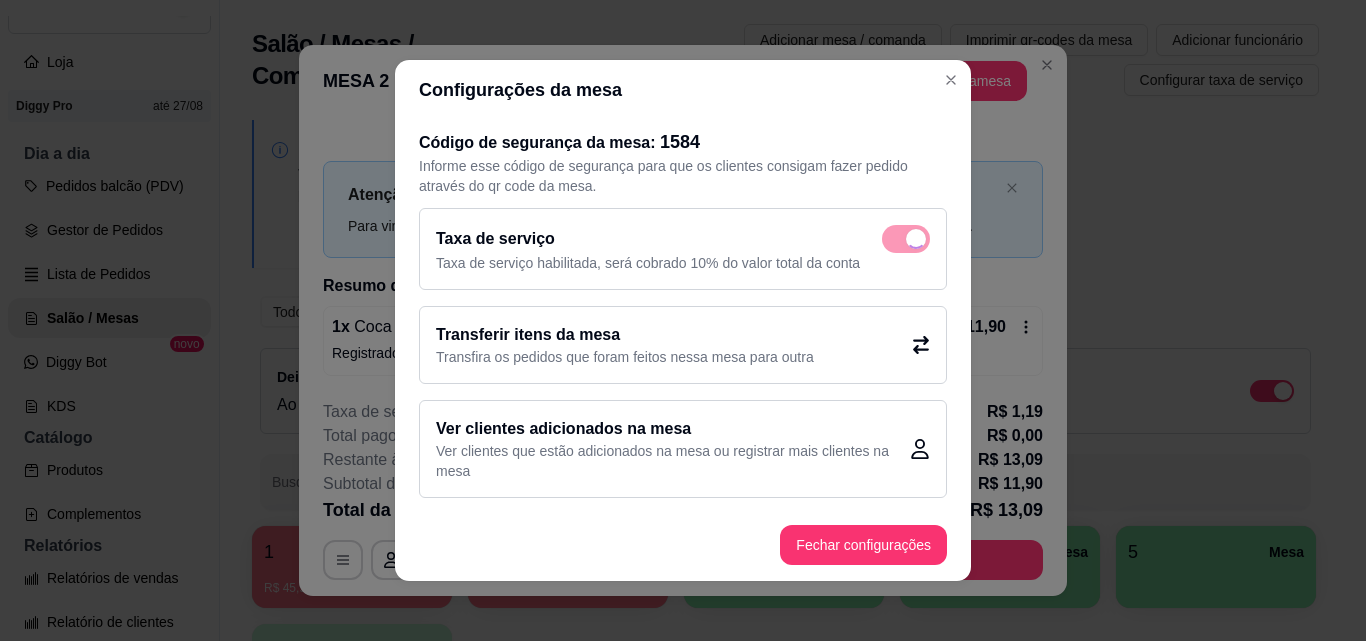 checkbox on "false" 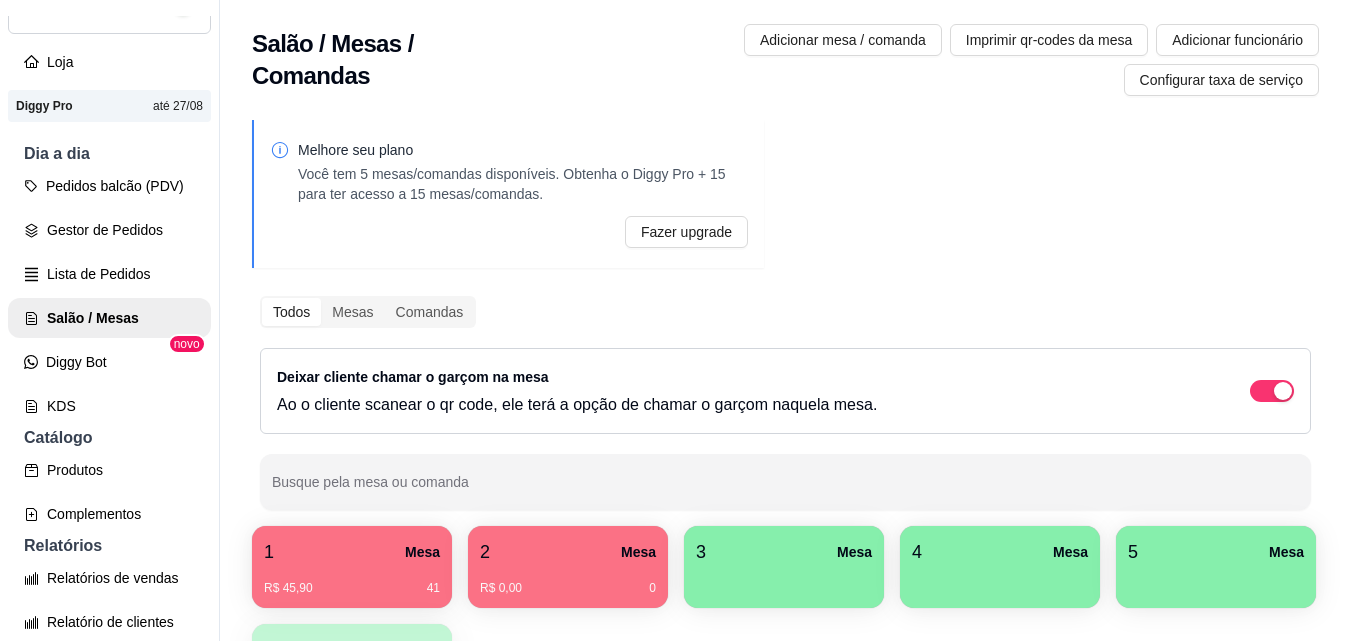 click on "1 Mesa R$ 45,90 41" at bounding box center [352, 567] 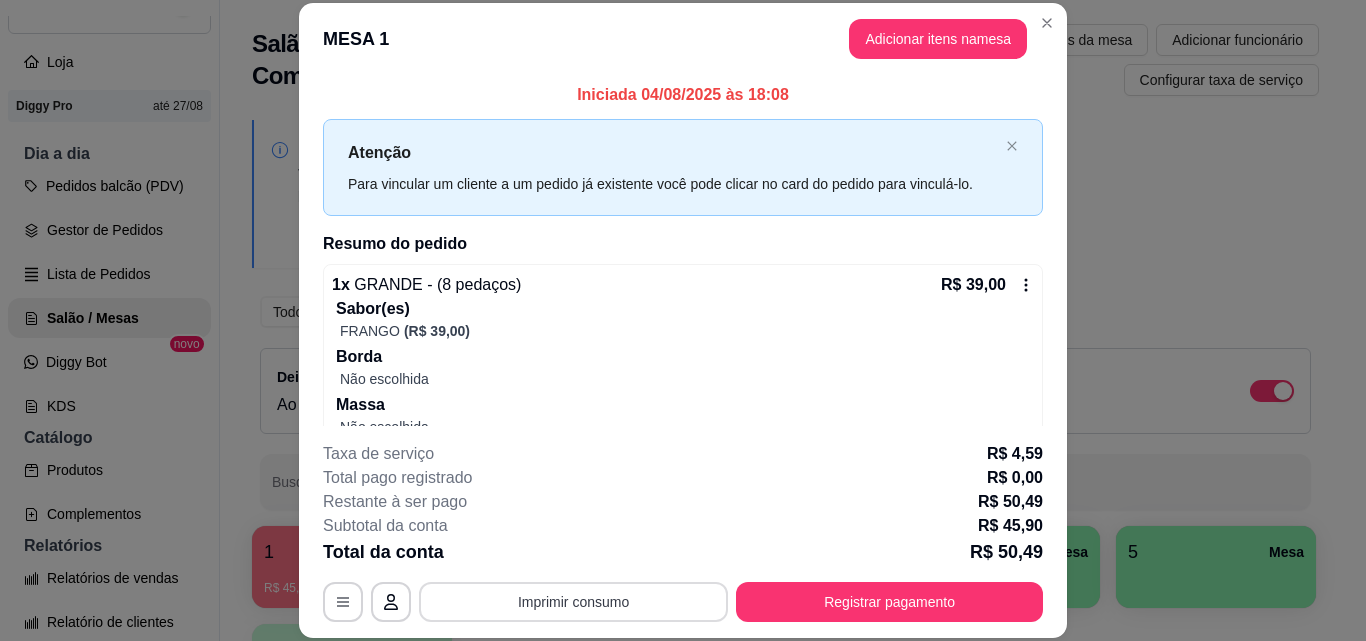click on "Imprimir consumo" at bounding box center (573, 602) 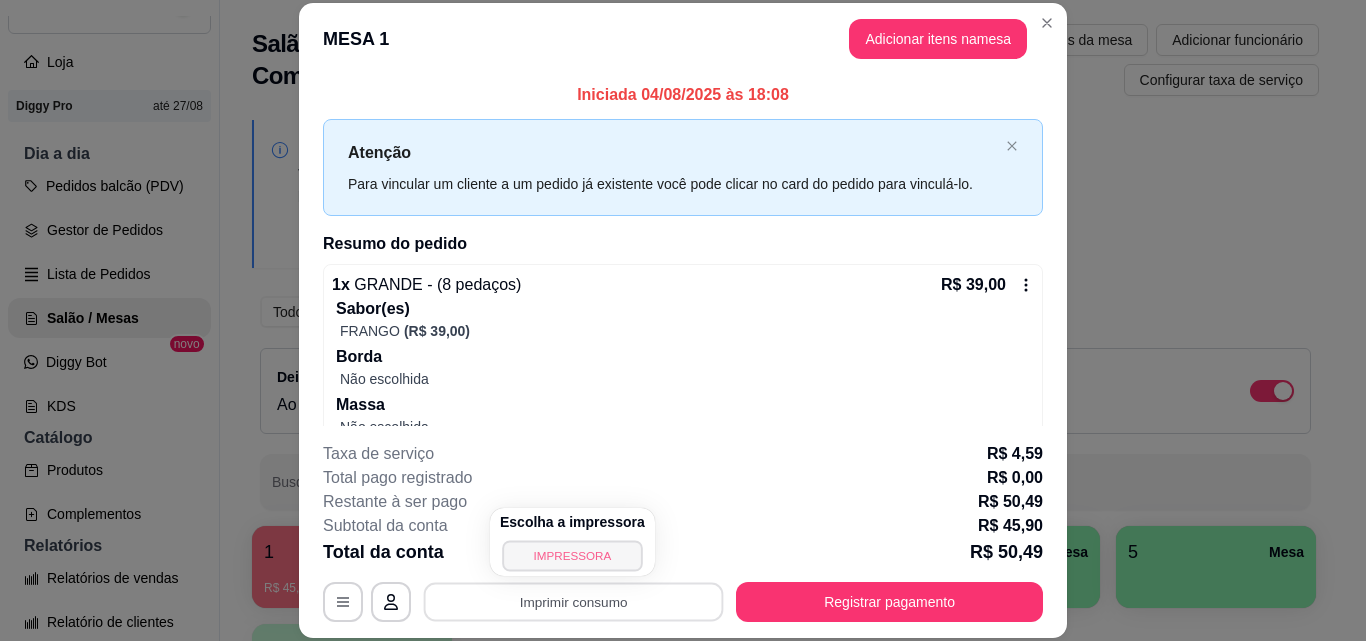 click on "IMPRESSORA" at bounding box center [572, 555] 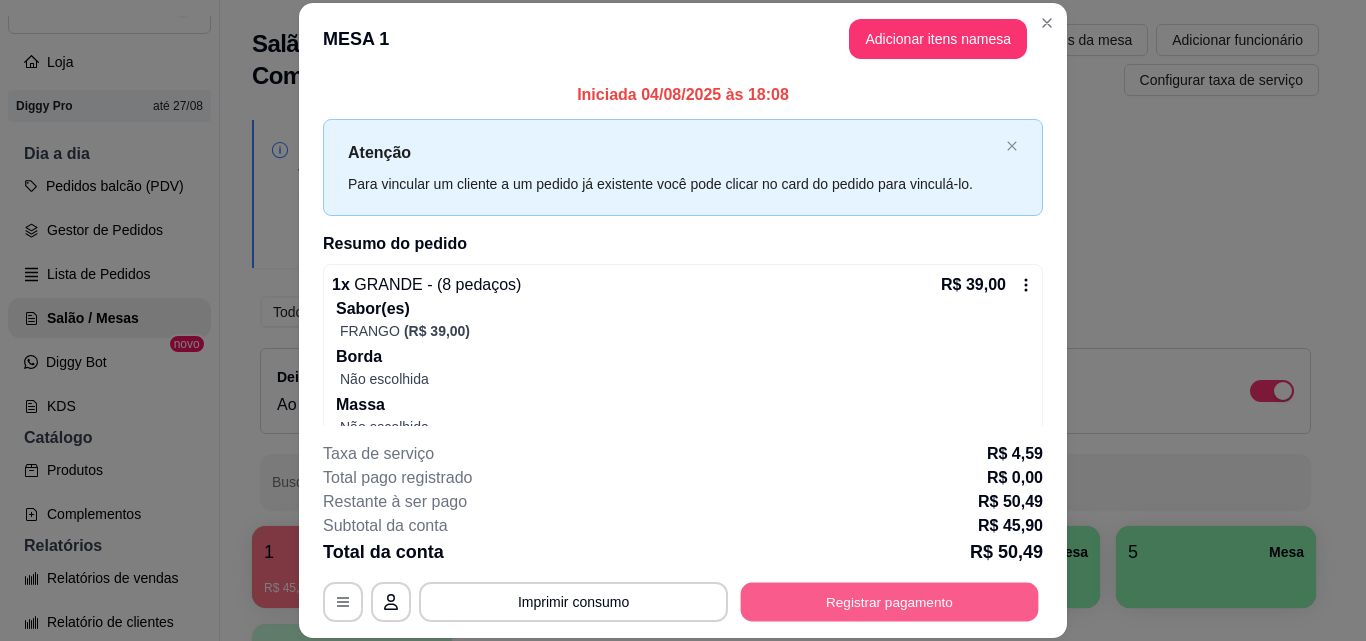 click on "Registrar pagamento" at bounding box center [890, 601] 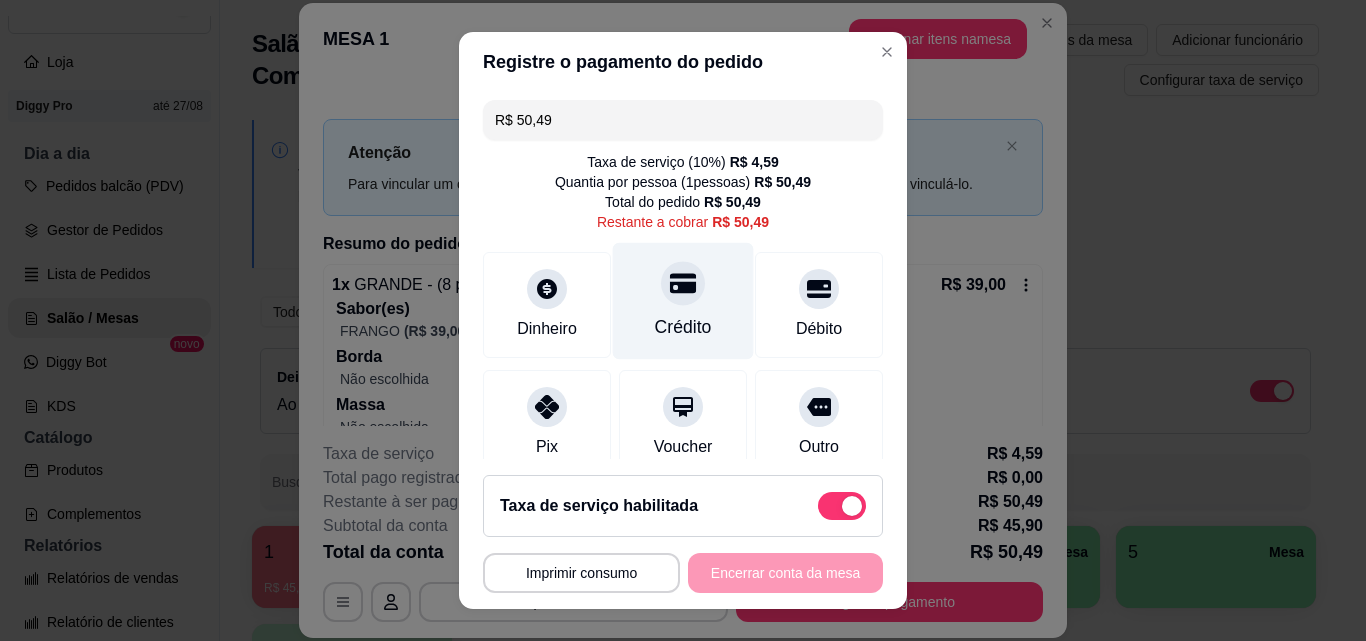 click on "Crédito" at bounding box center (683, 301) 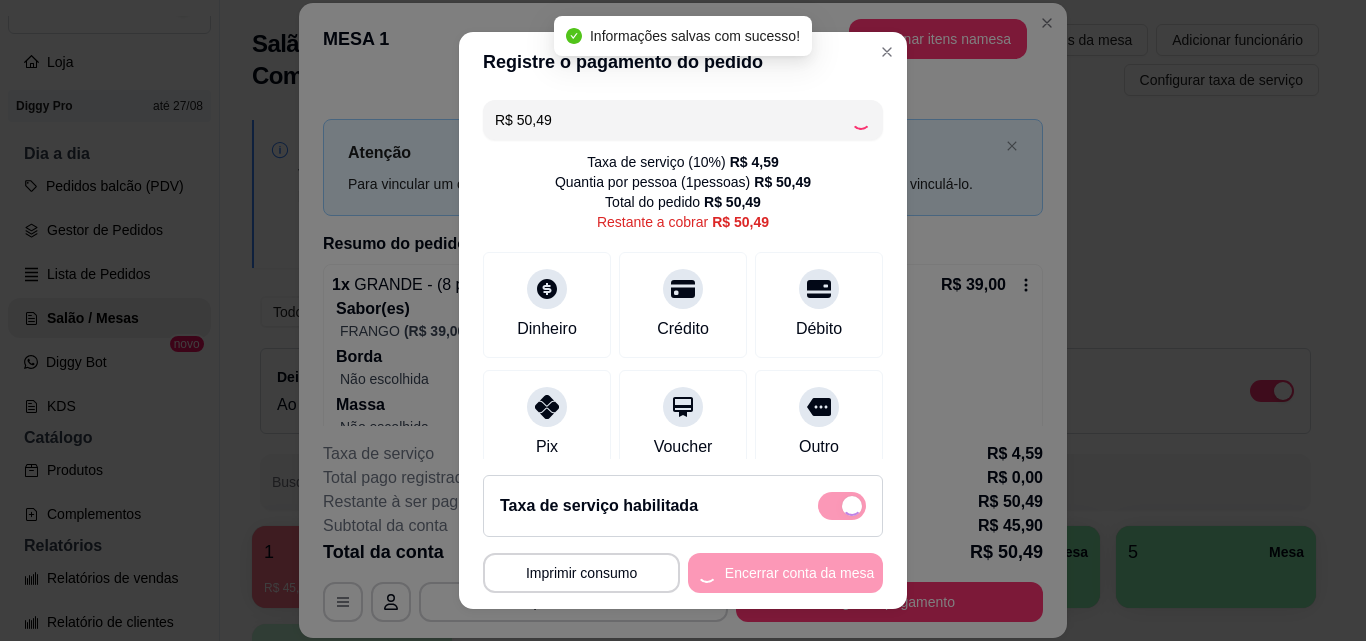 type on "R$ 0,00" 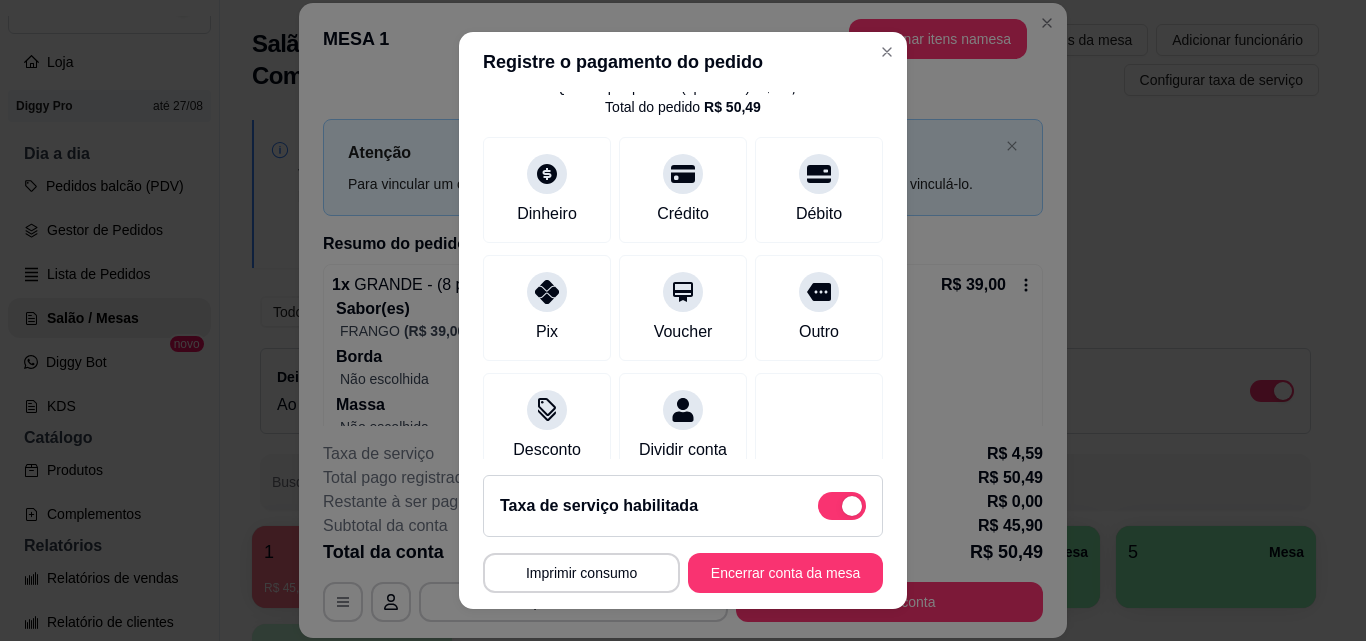 scroll, scrollTop: 251, scrollLeft: 0, axis: vertical 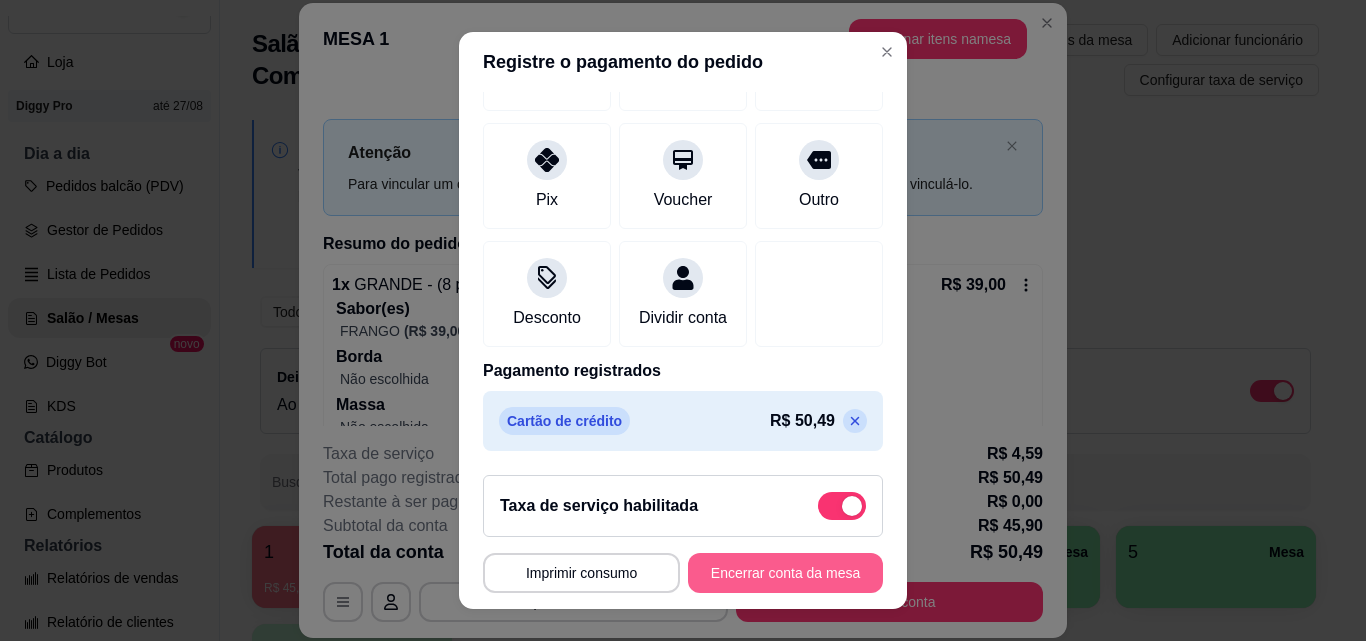 click on "Encerrar conta da mesa" at bounding box center [785, 573] 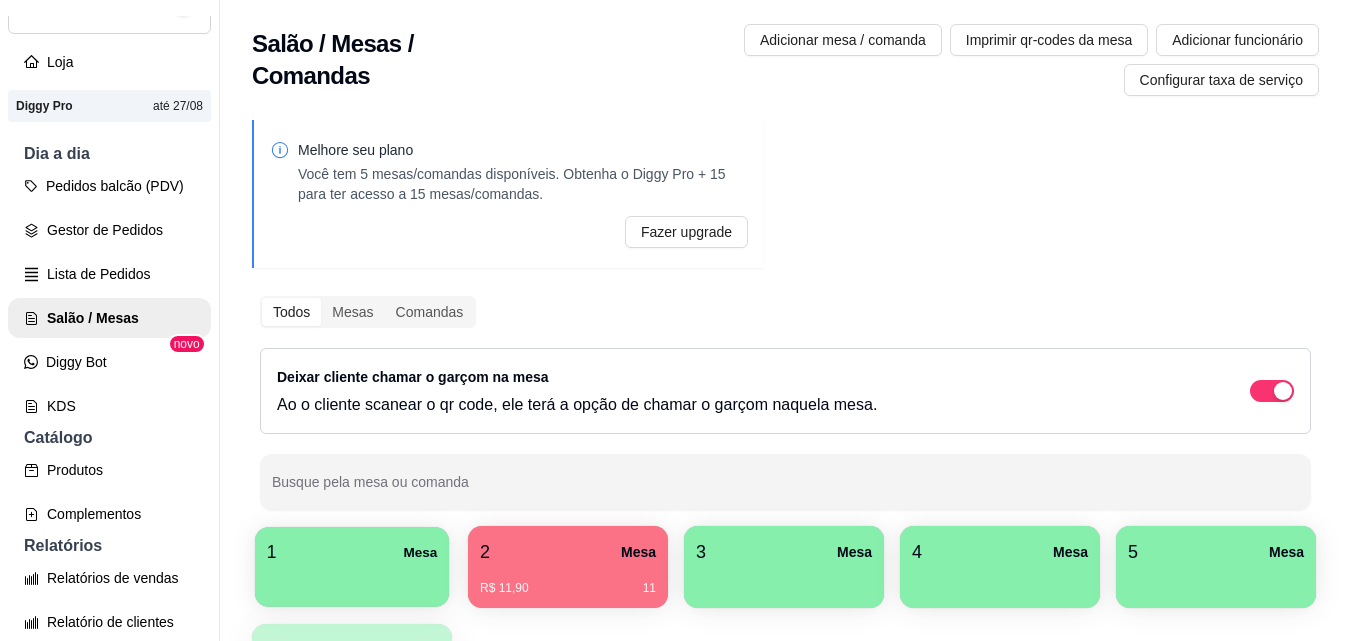 click at bounding box center (352, 580) 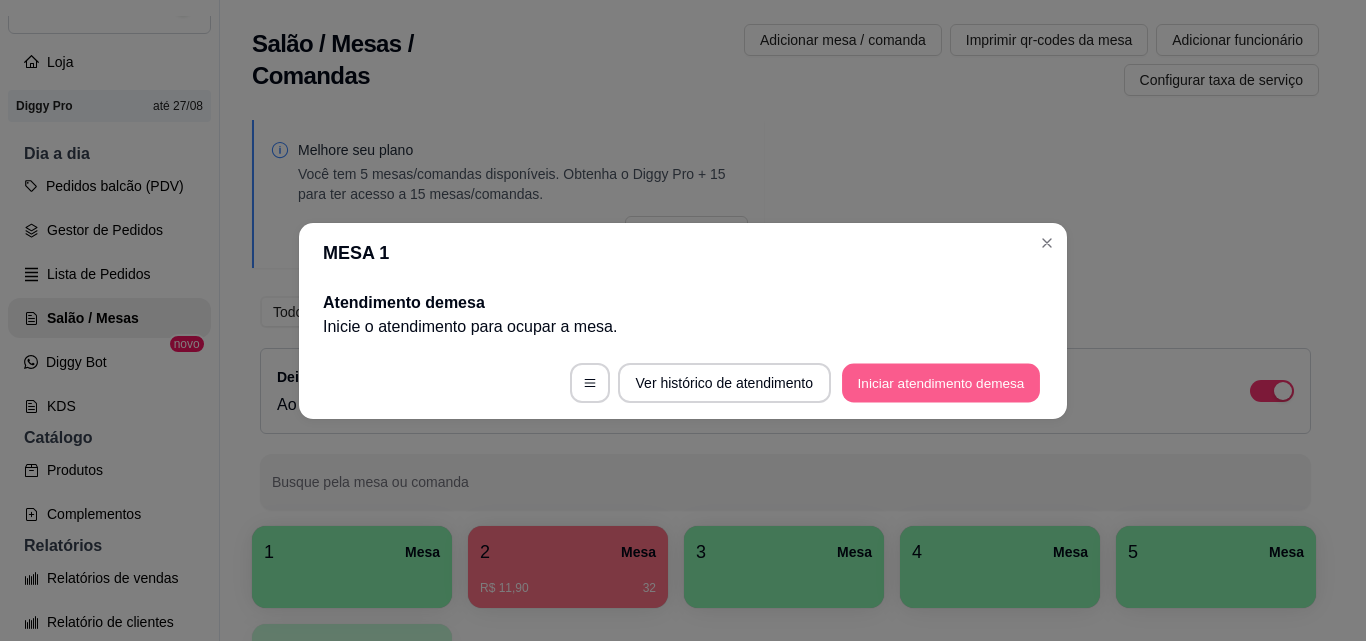 click on "Iniciar atendimento de  mesa" at bounding box center (941, 382) 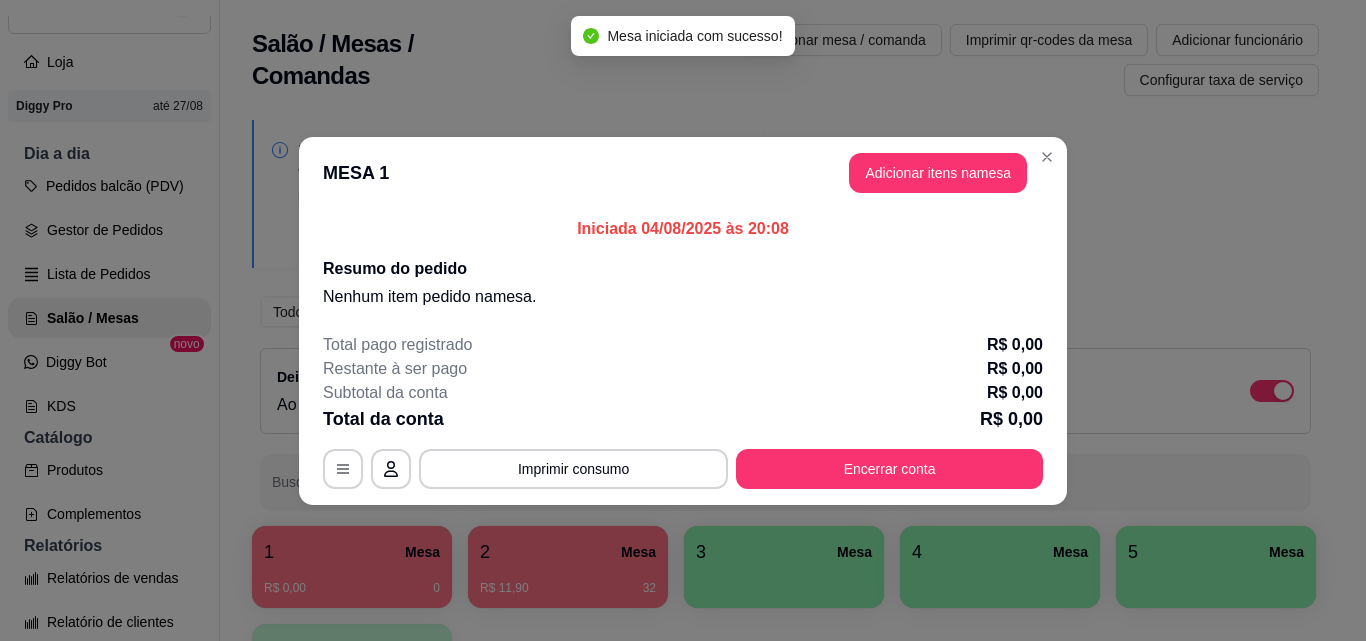 click on "Adicionar itens na  mesa" at bounding box center (938, 173) 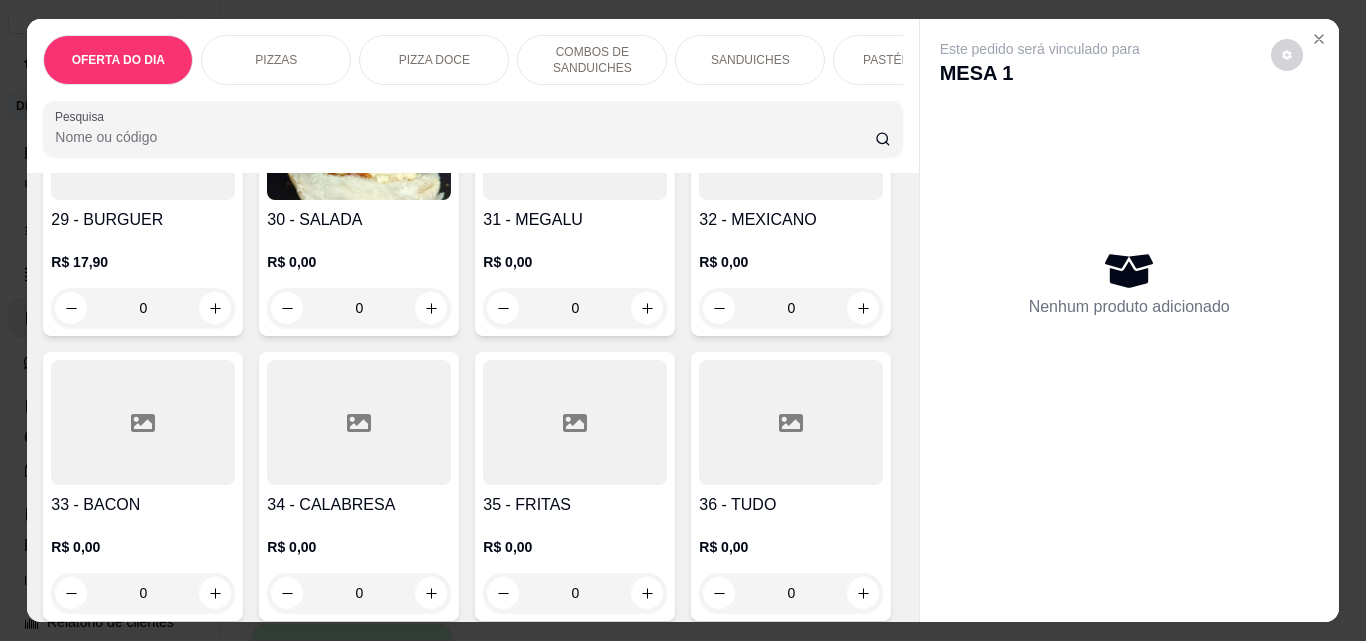 scroll, scrollTop: 1600, scrollLeft: 0, axis: vertical 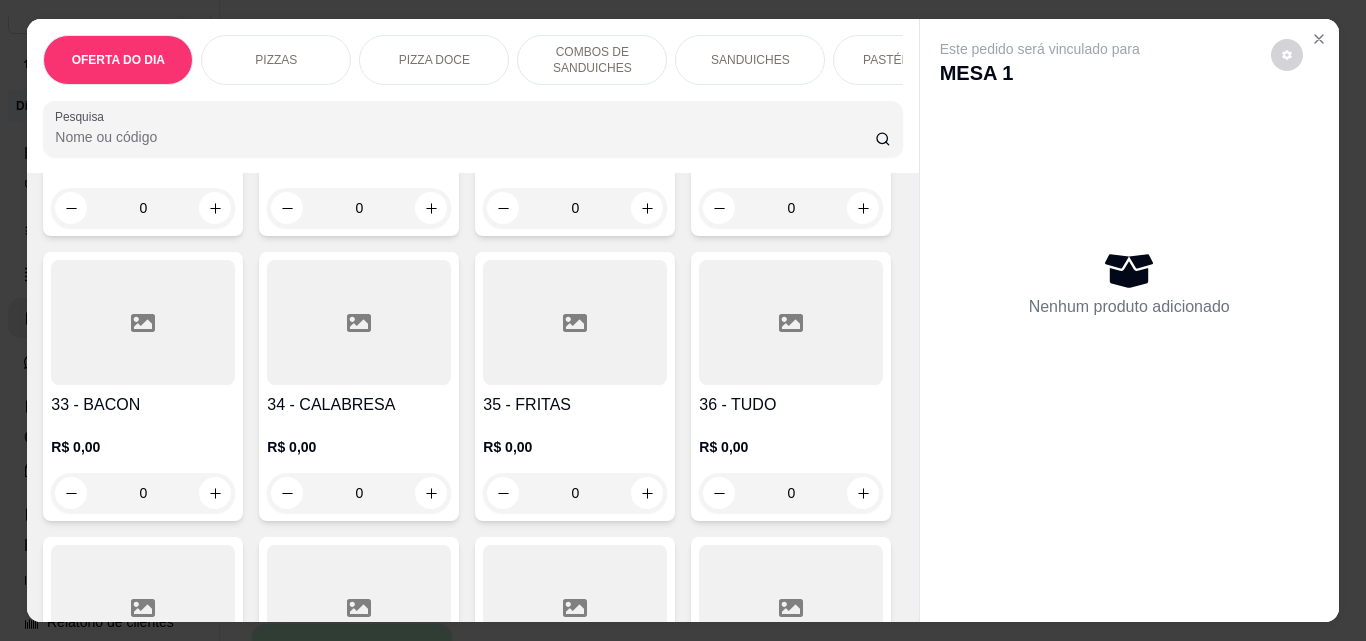 click on "0" at bounding box center (143, 493) 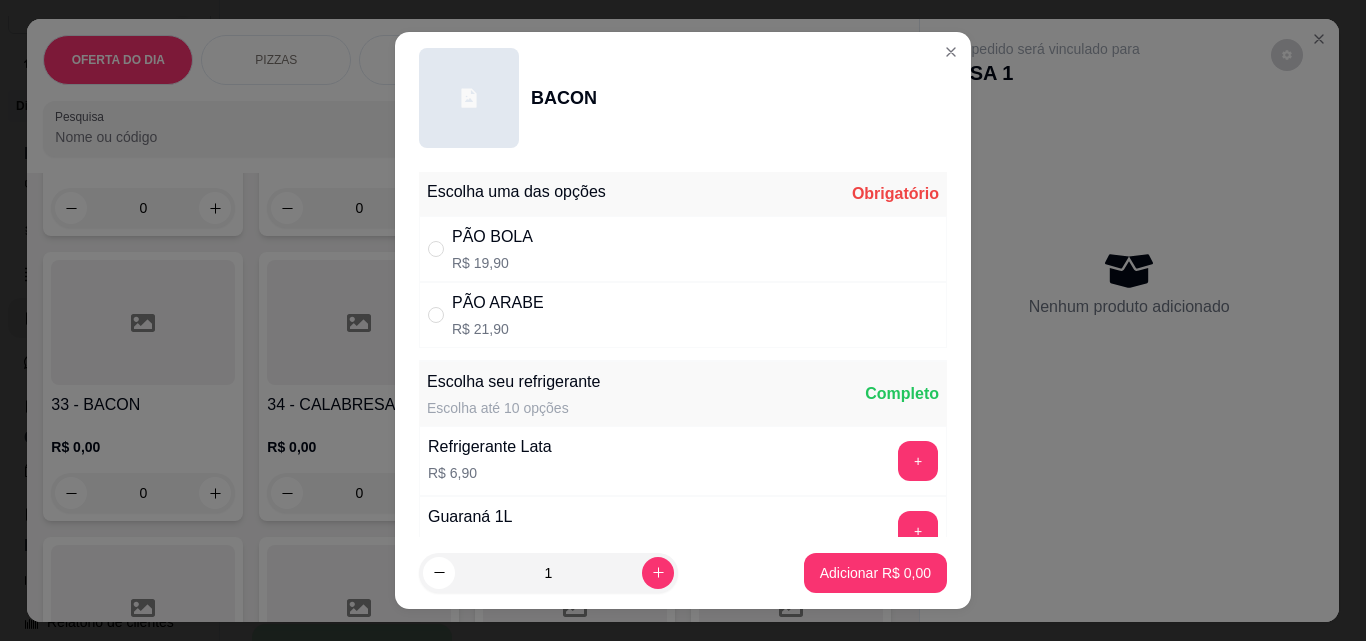 click on "PÃO BOLA R$ 19,90" at bounding box center [683, 249] 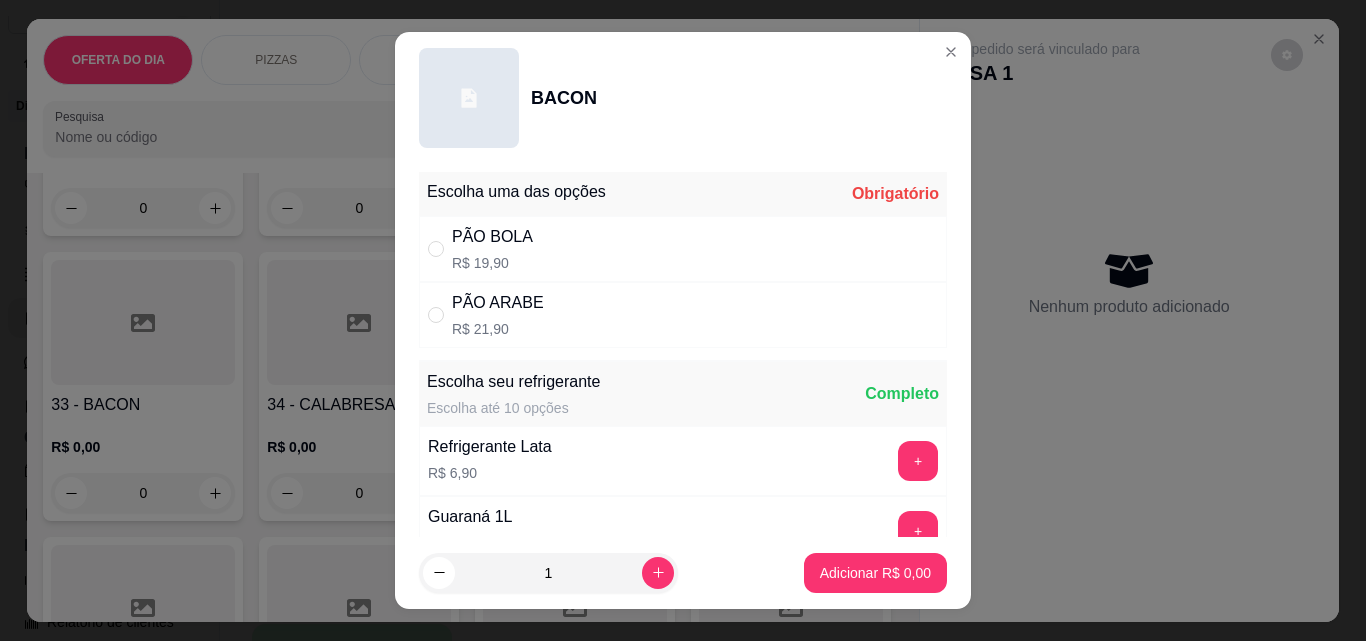 radio on "true" 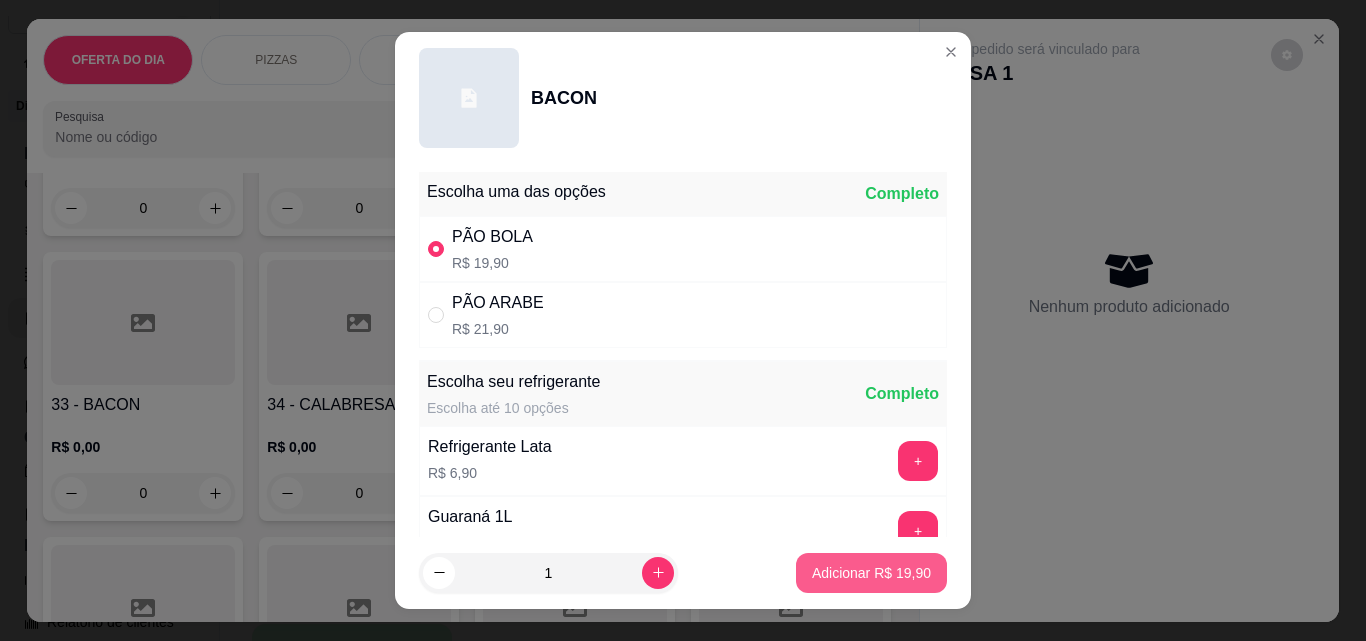 click on "Adicionar   R$ 19,90" at bounding box center [871, 573] 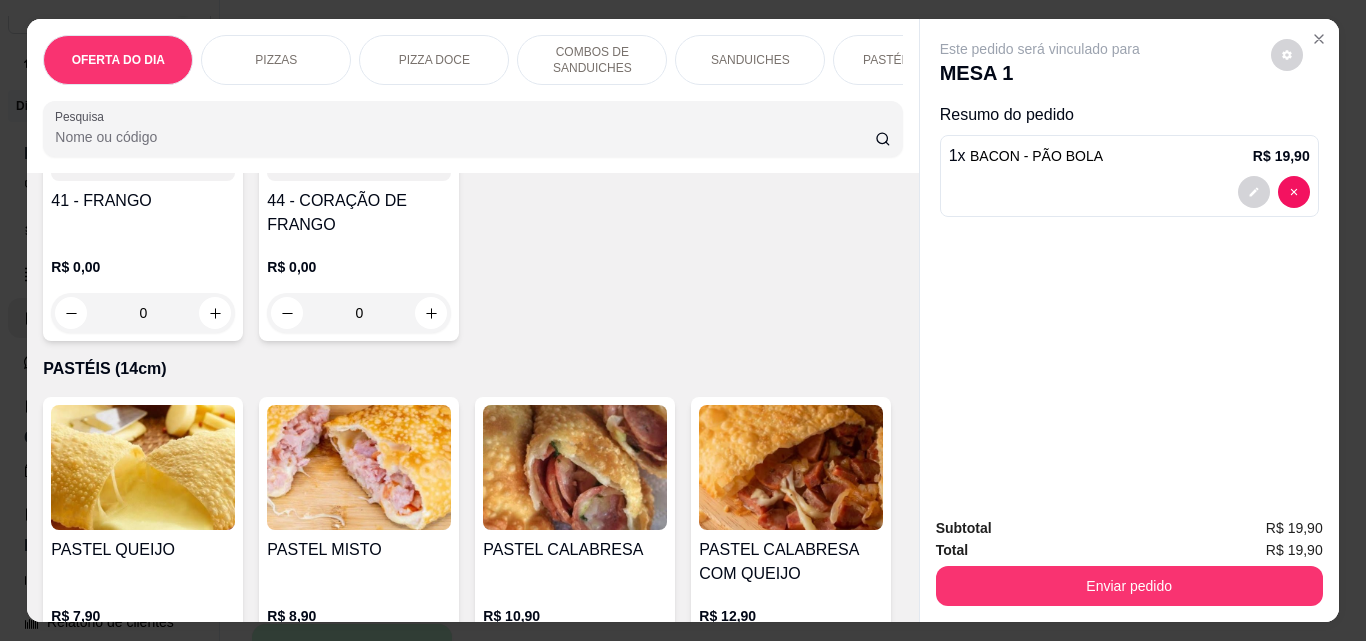 scroll, scrollTop: 2500, scrollLeft: 0, axis: vertical 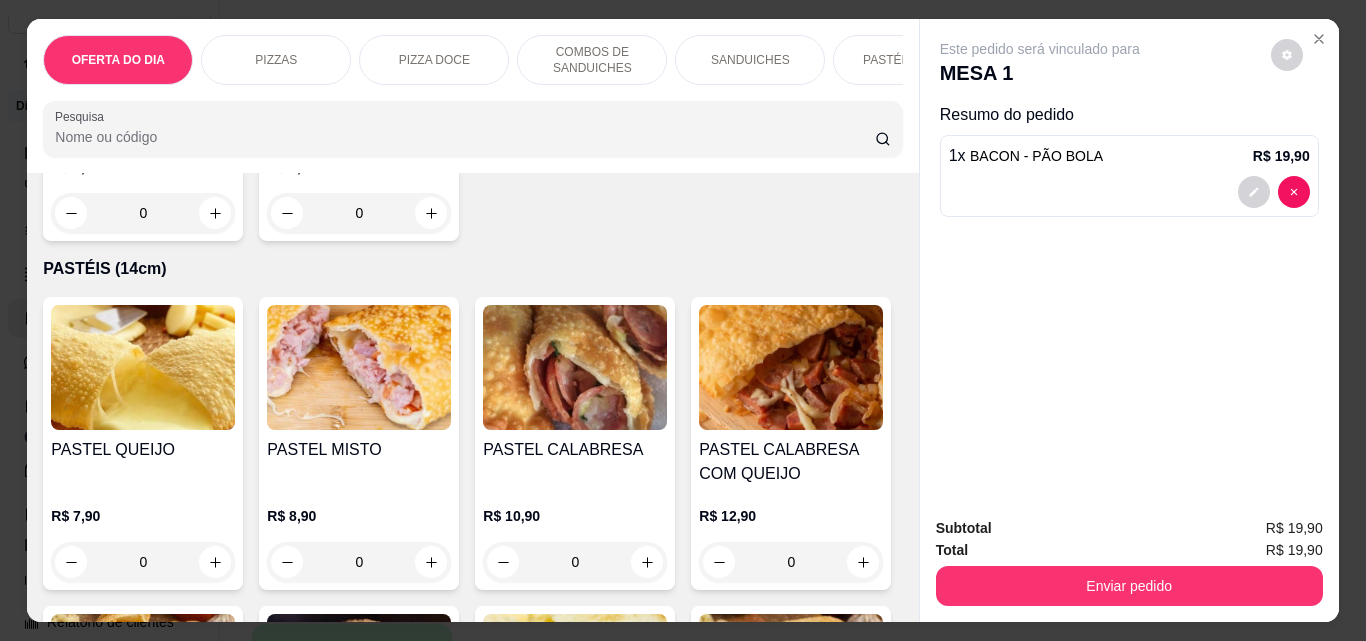 click on "0" at bounding box center [143, 213] 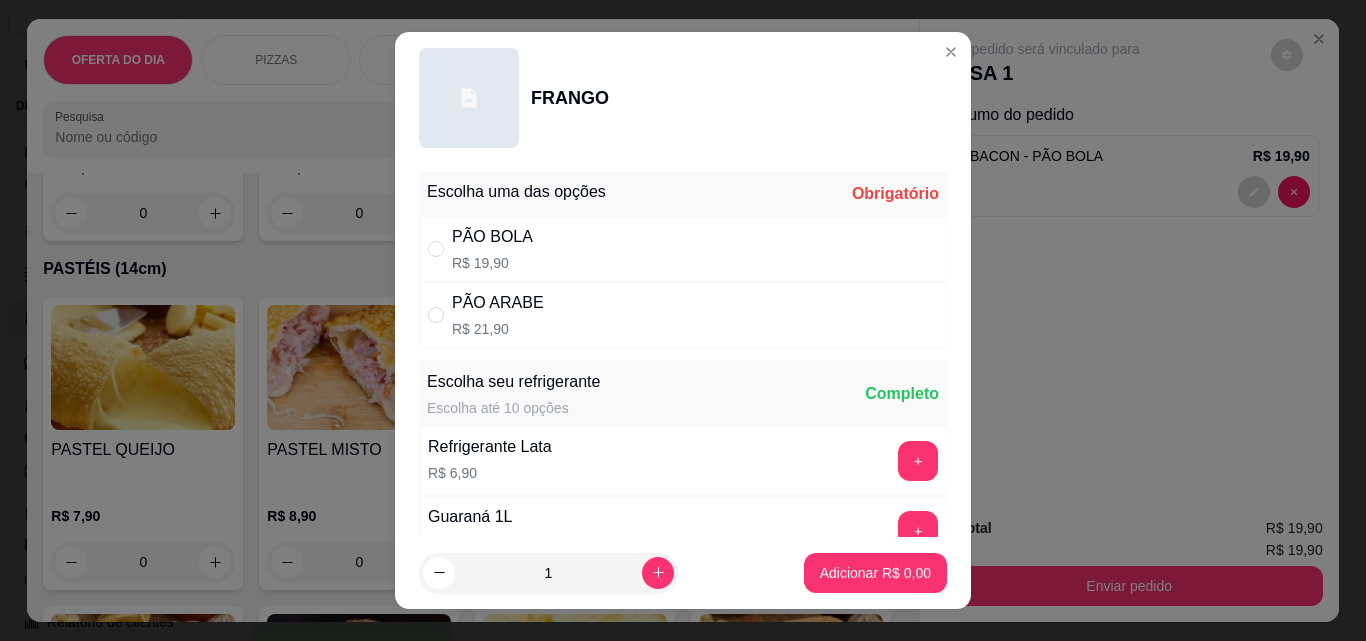 click on "PÃO ARABE R$ 21,90" at bounding box center [683, 315] 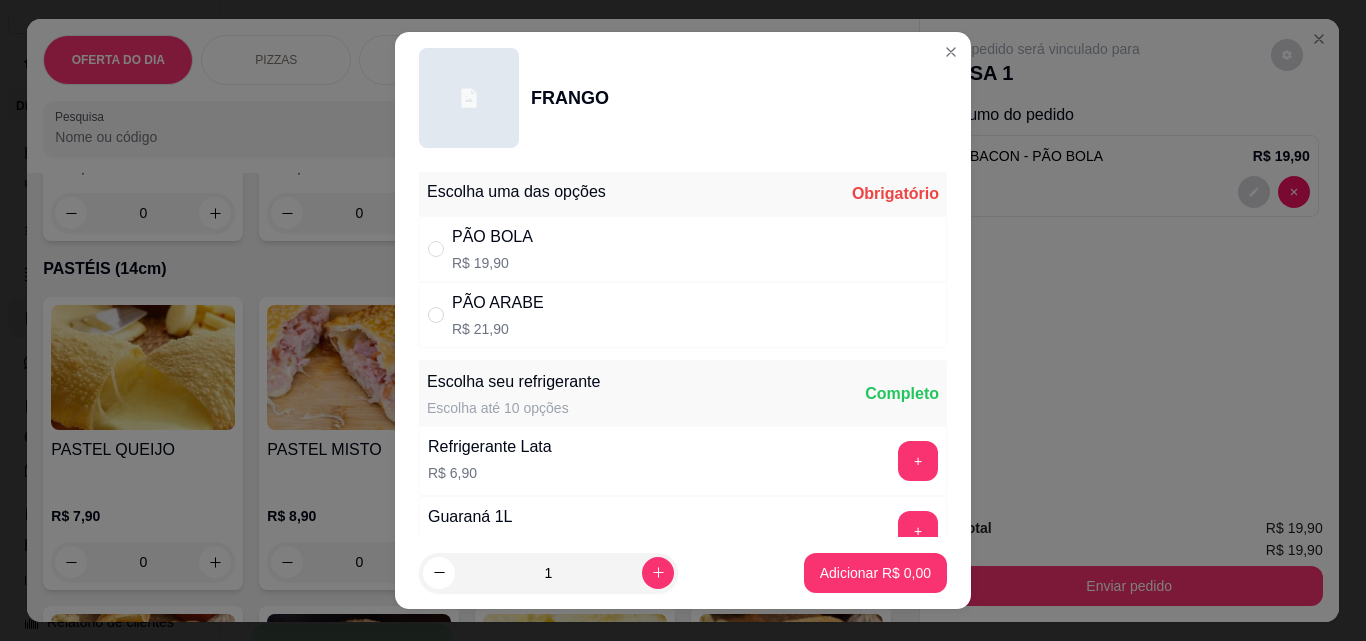 radio on "true" 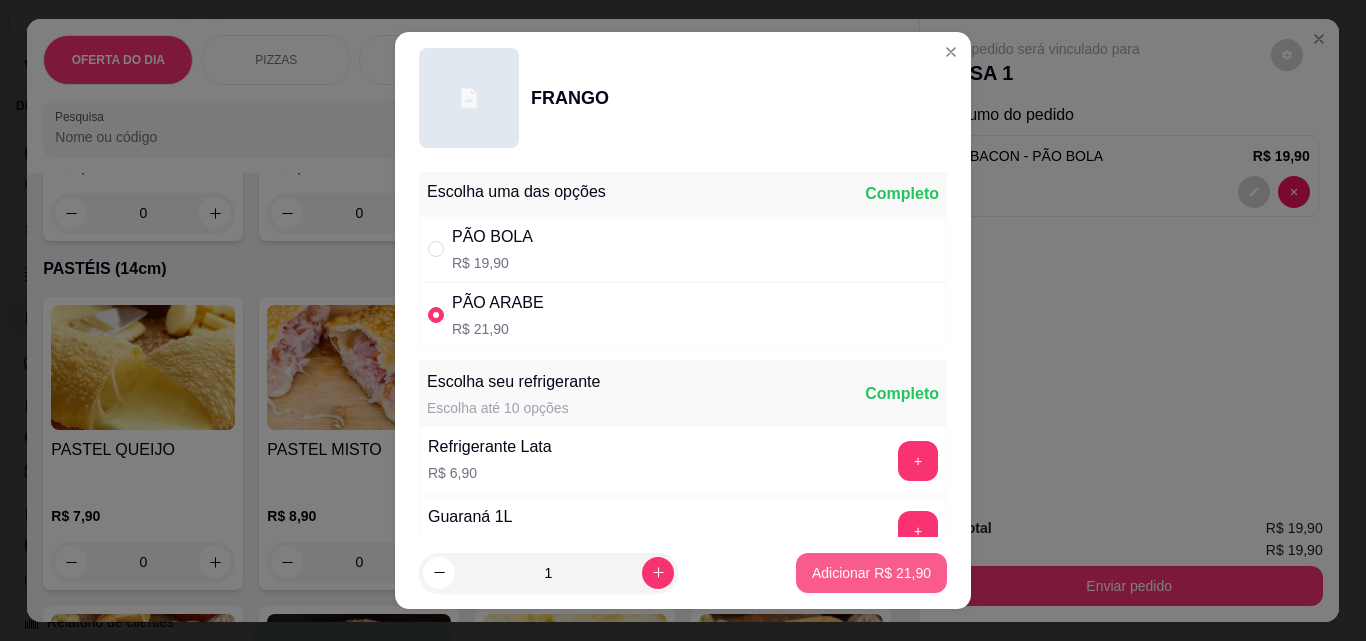 click on "Adicionar   R$ 21,90" at bounding box center (871, 573) 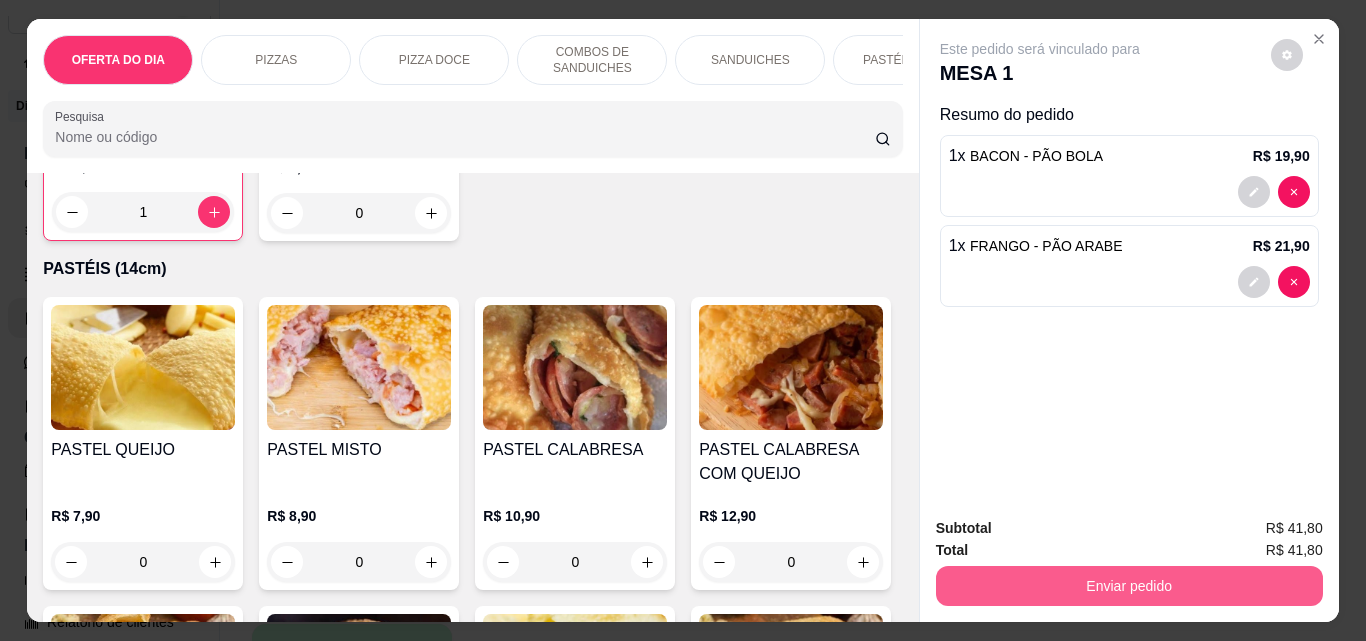 click on "Enviar pedido" at bounding box center (1129, 586) 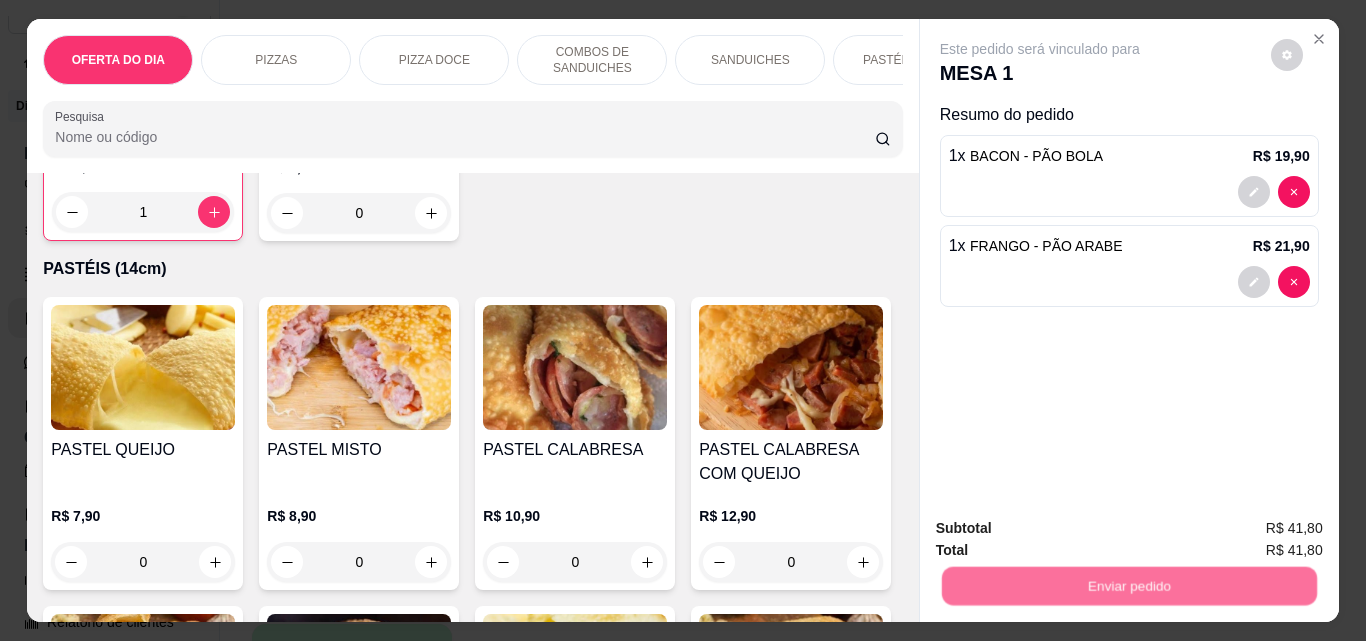 click on "Não registrar e enviar pedido" at bounding box center [1063, 529] 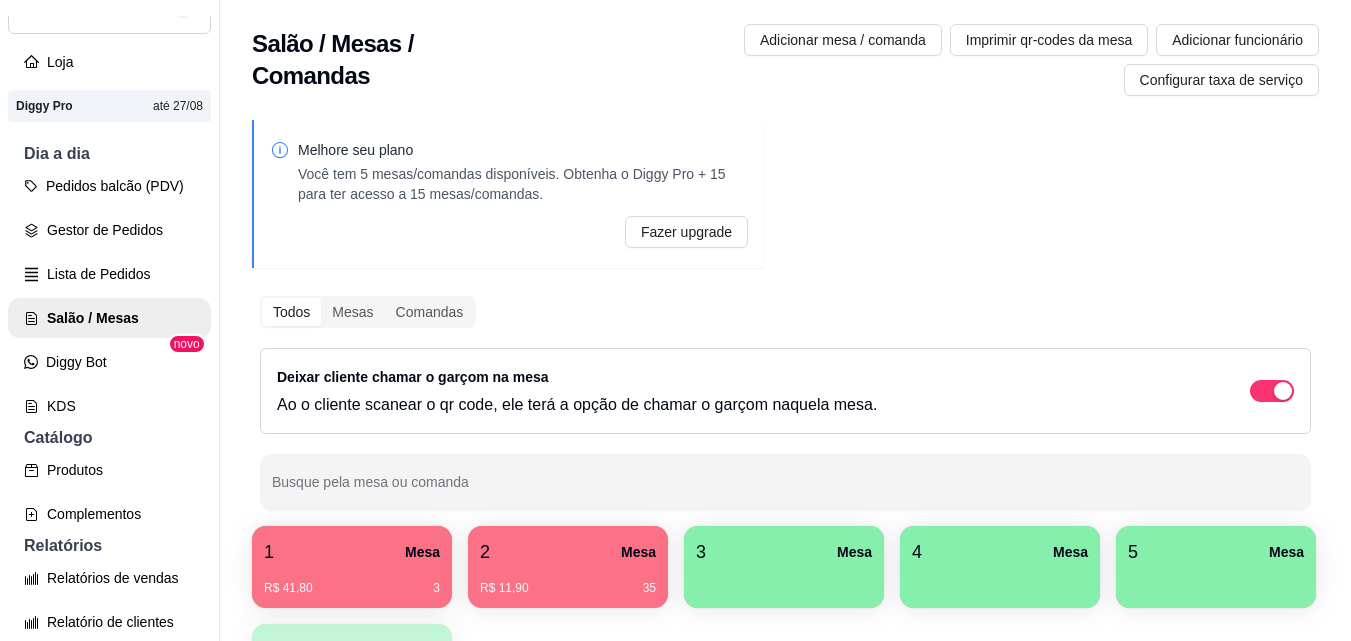 click on "R$ 41,80 3" at bounding box center (352, 581) 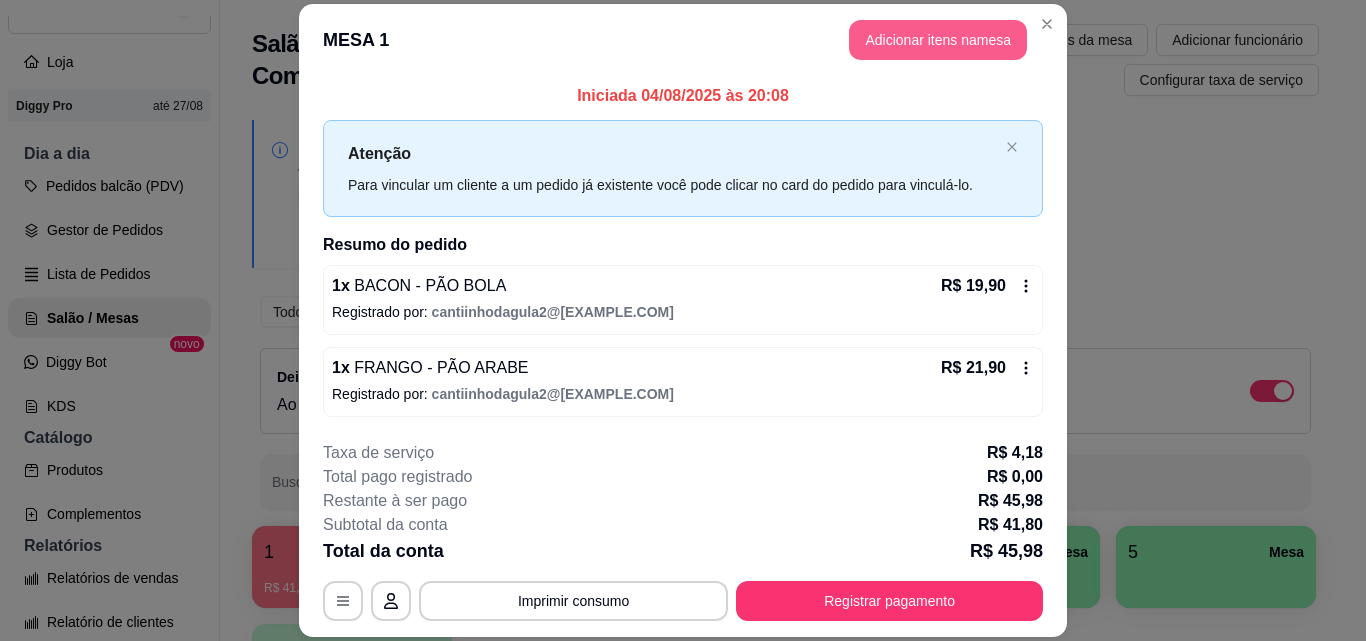 click on "Adicionar itens na  mesa" at bounding box center (938, 40) 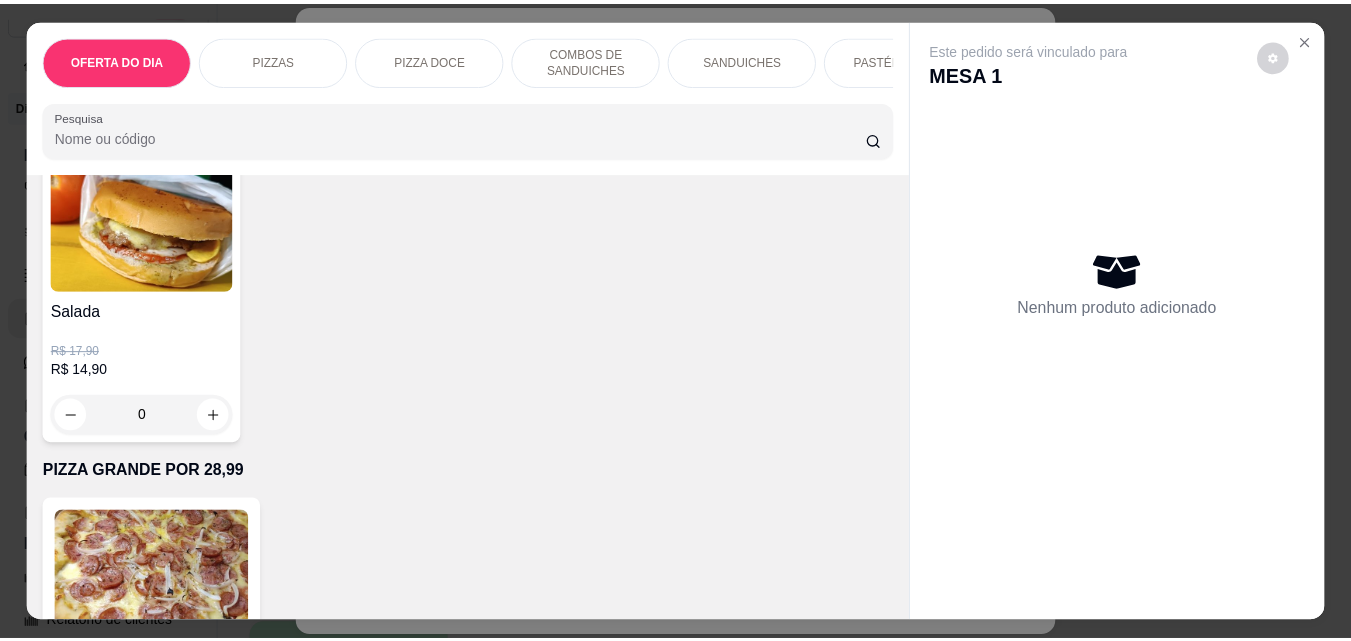 scroll, scrollTop: 5300, scrollLeft: 0, axis: vertical 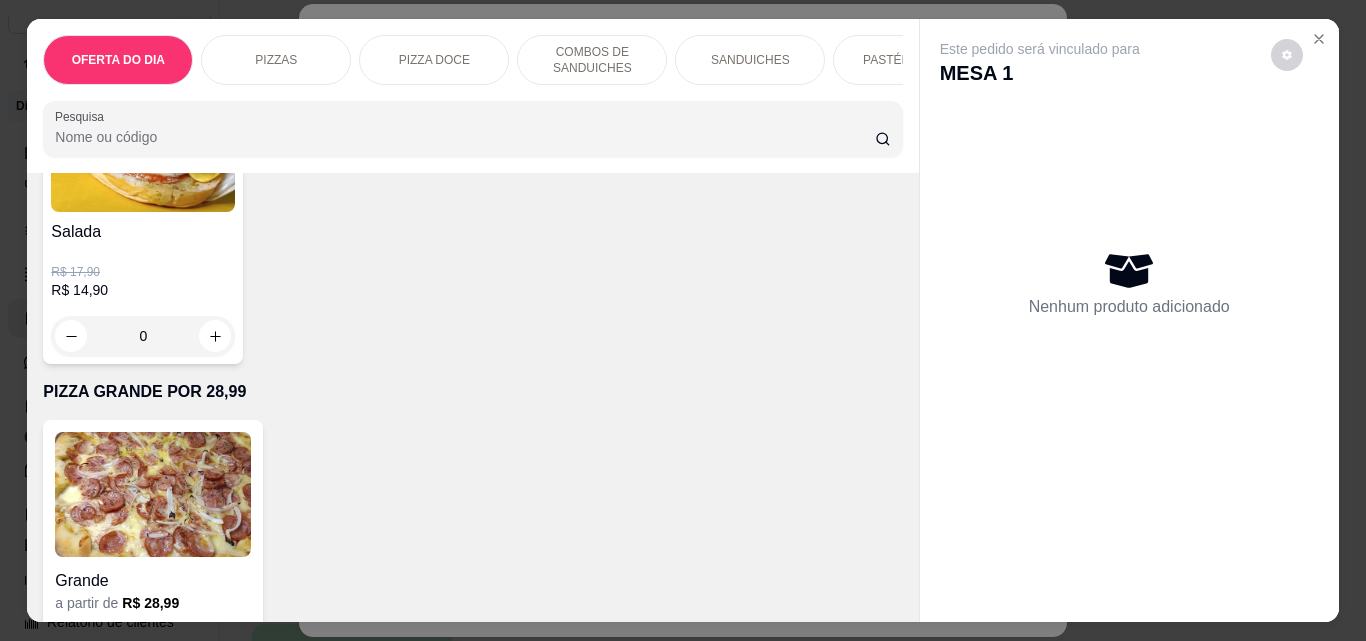 click 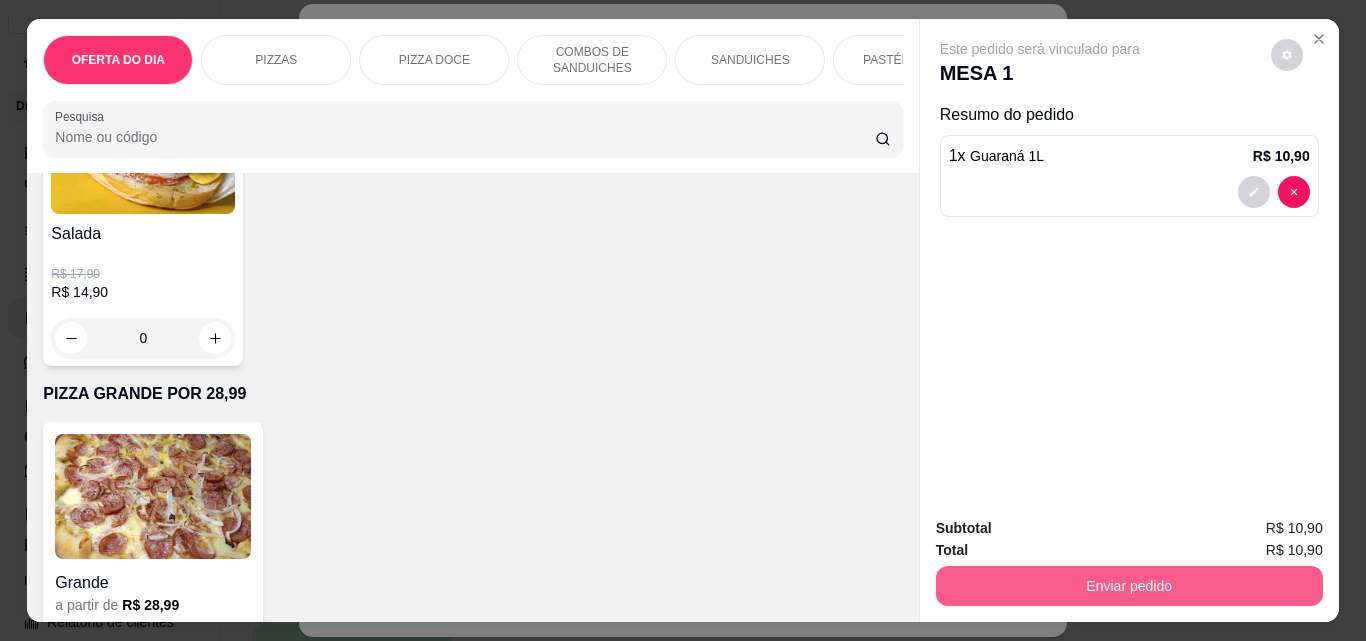 click on "Enviar pedido" at bounding box center (1129, 586) 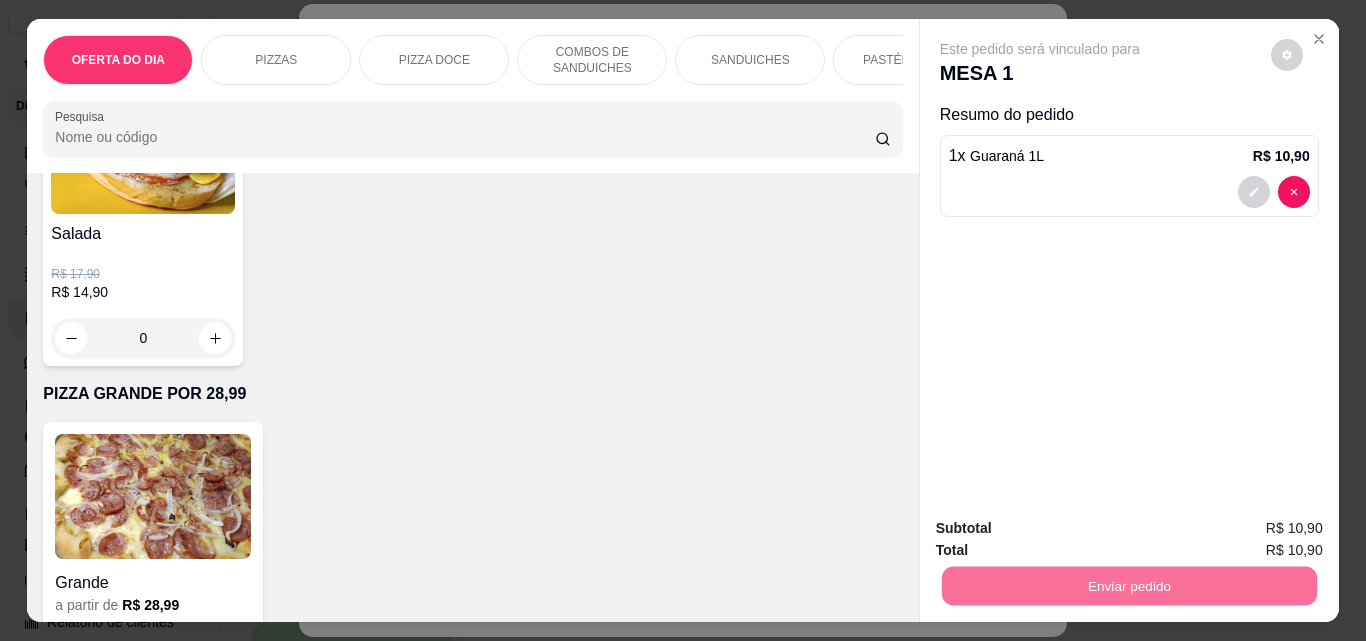 click on "Não registrar e enviar pedido" at bounding box center [1063, 529] 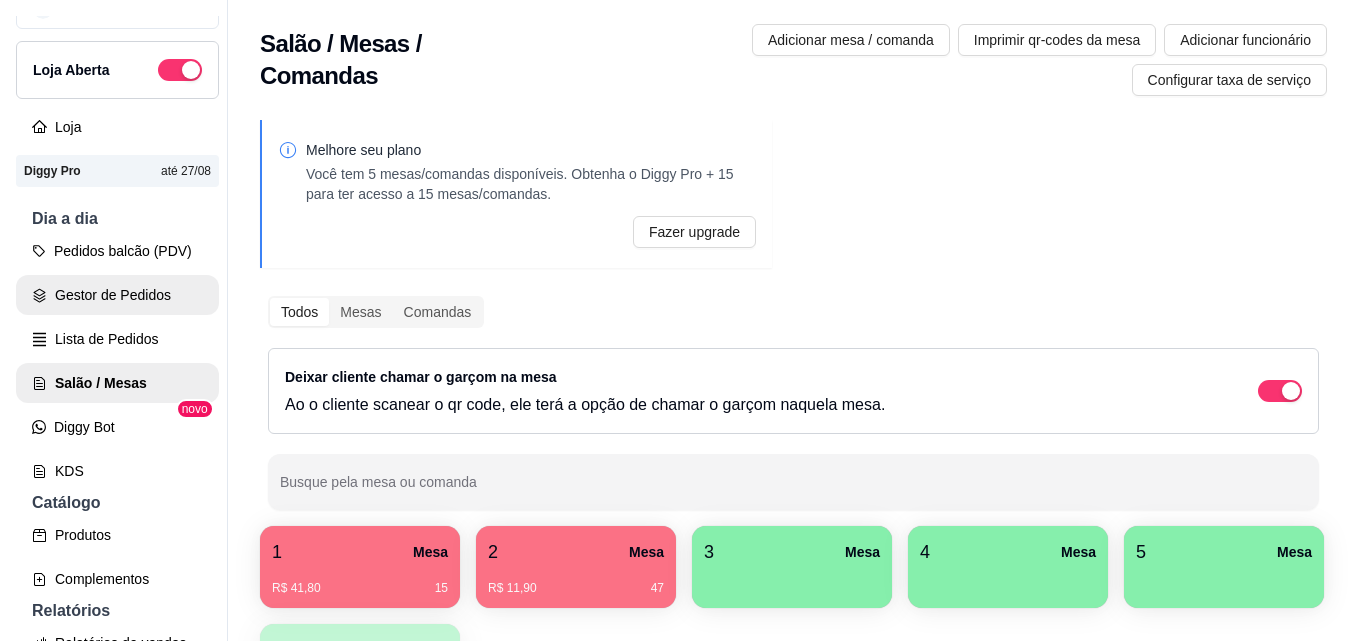 scroll, scrollTop: 0, scrollLeft: 0, axis: both 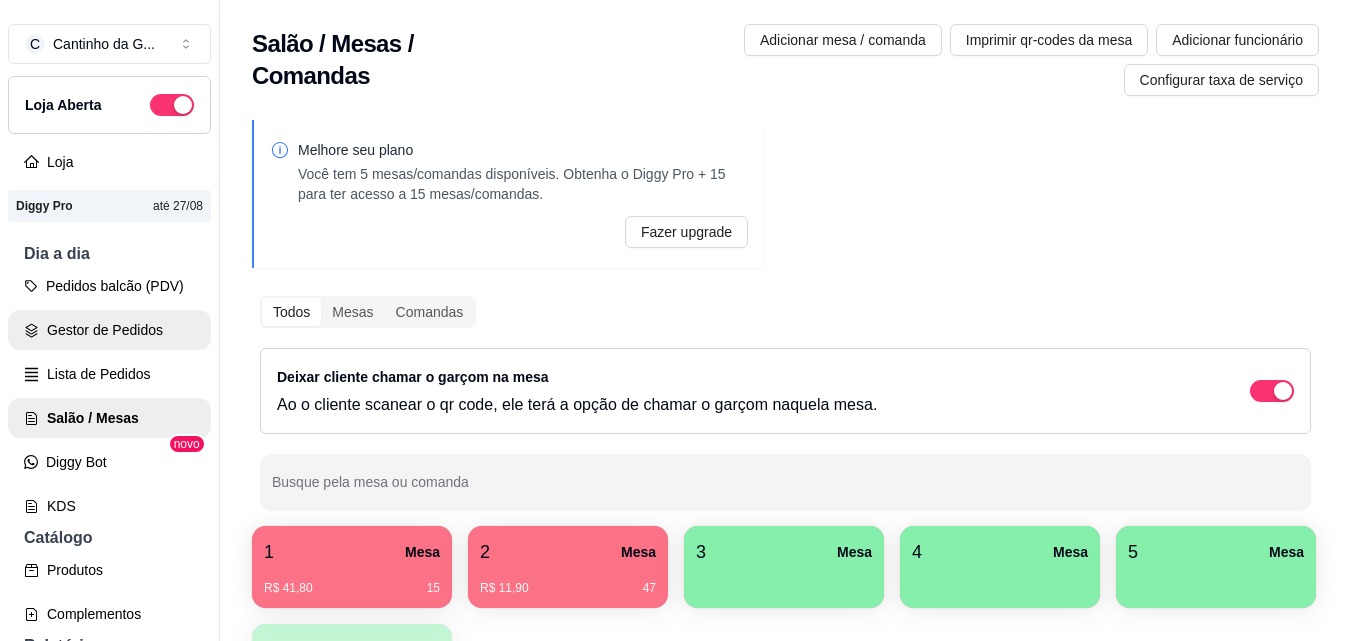 click on "Pedidos balcão (PDV)" at bounding box center [109, 286] 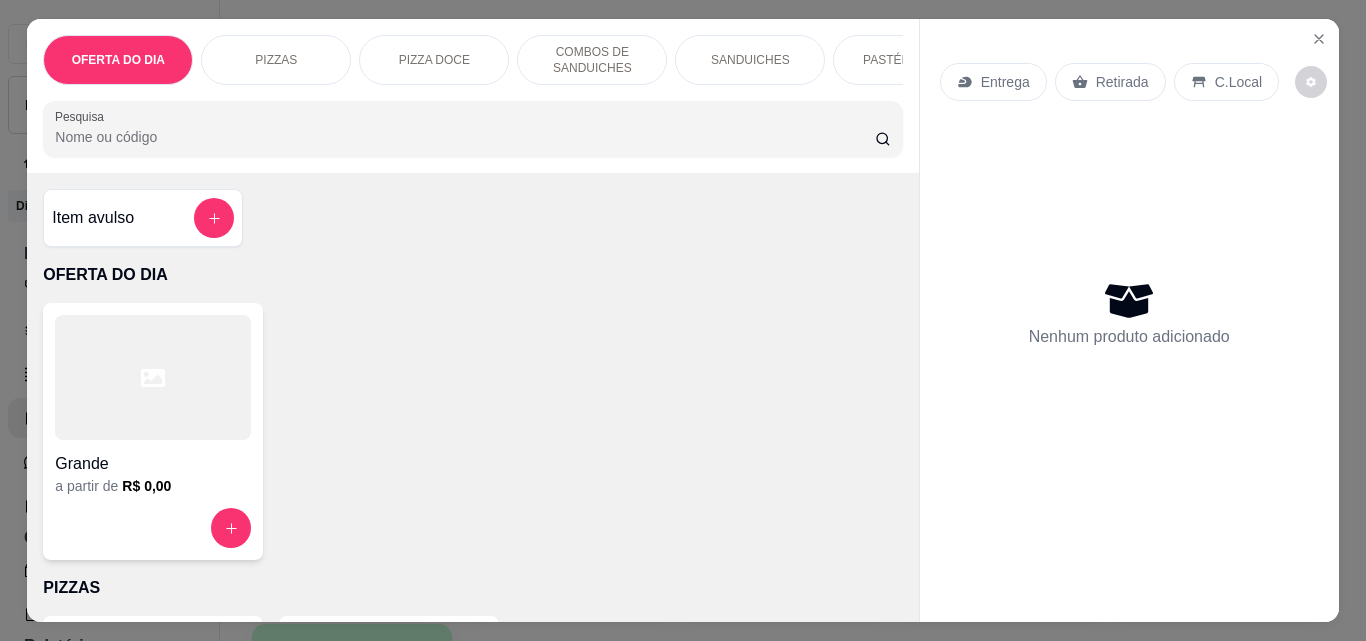 click on "Entrega Retirada C.Local" at bounding box center [1129, 82] 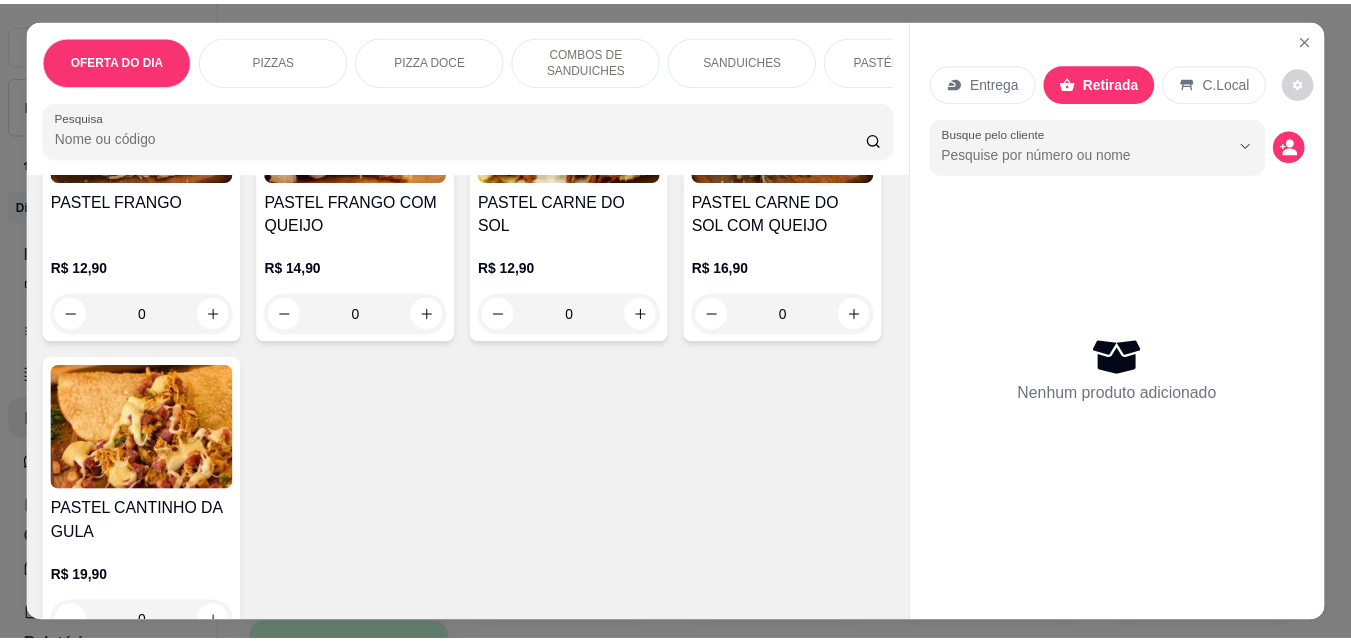 scroll, scrollTop: 3100, scrollLeft: 0, axis: vertical 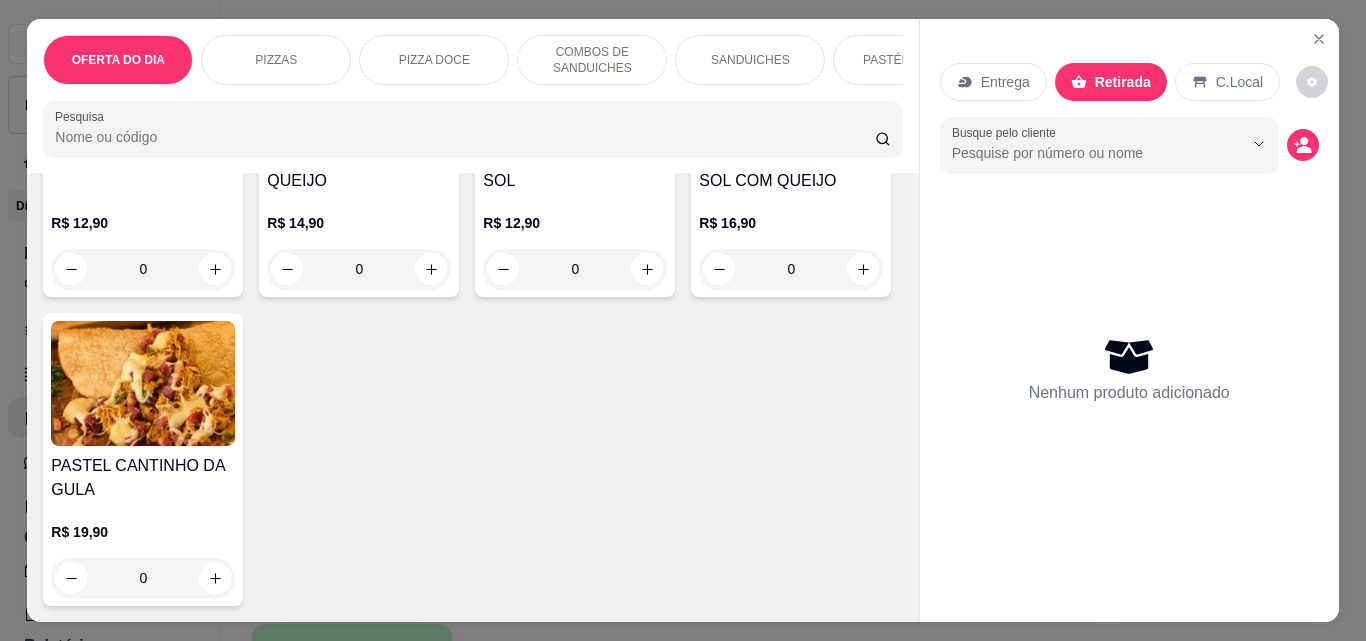 click on "0" at bounding box center (359, 269) 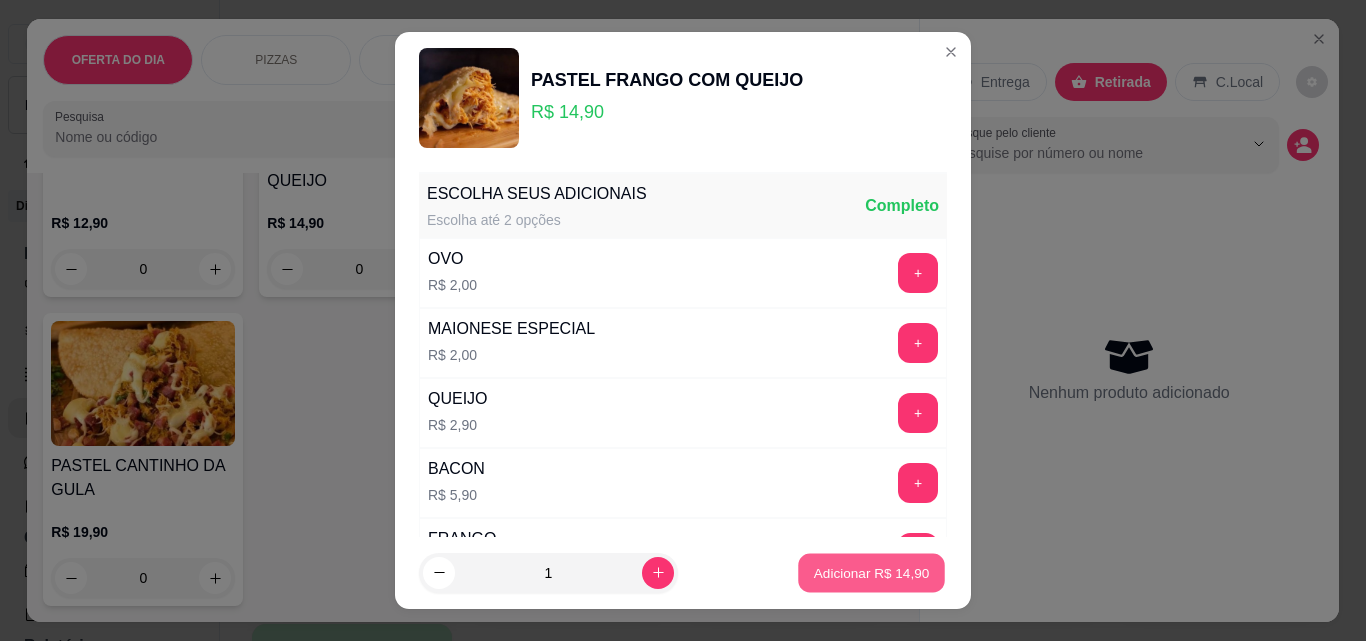 click on "Adicionar   R$ 14,90" at bounding box center (871, 573) 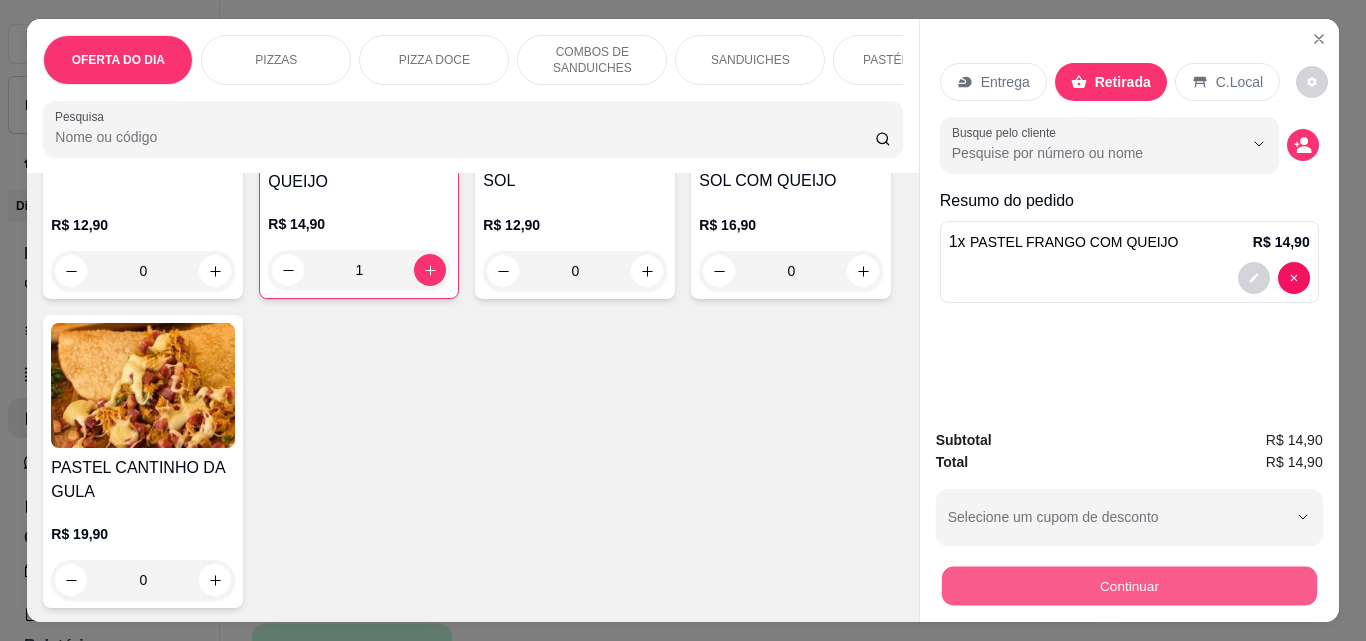 click on "Continuar" at bounding box center (1128, 585) 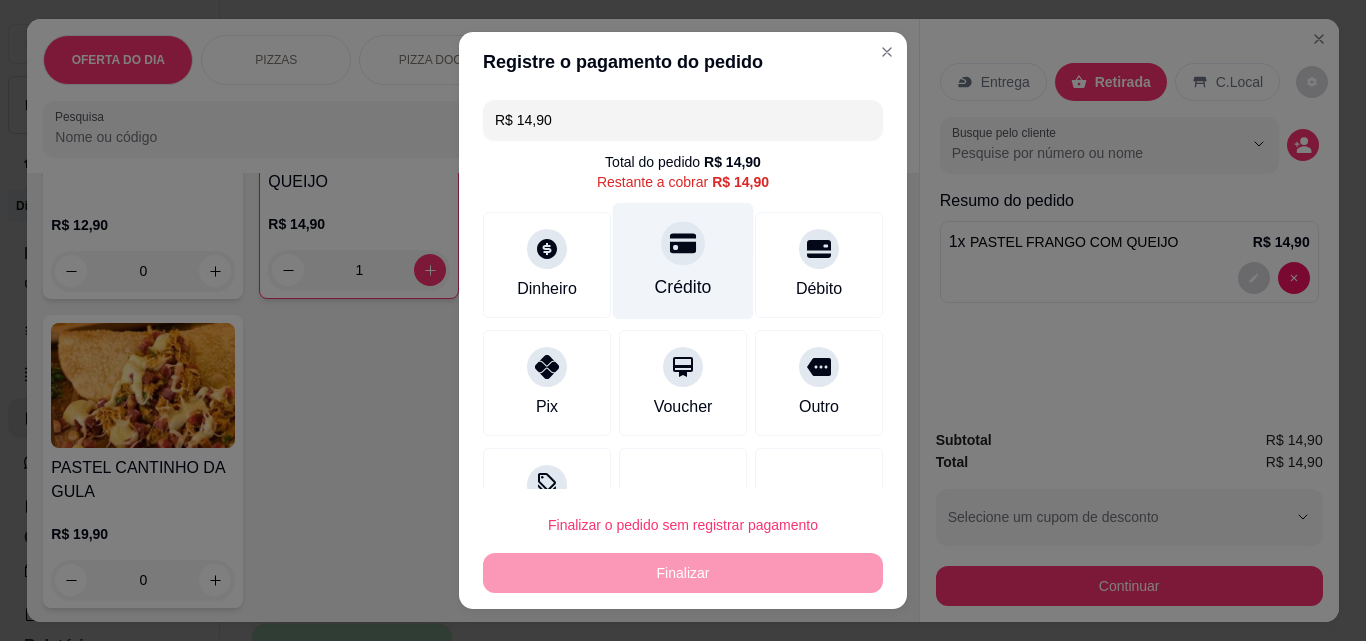 click on "Crédito" at bounding box center [683, 261] 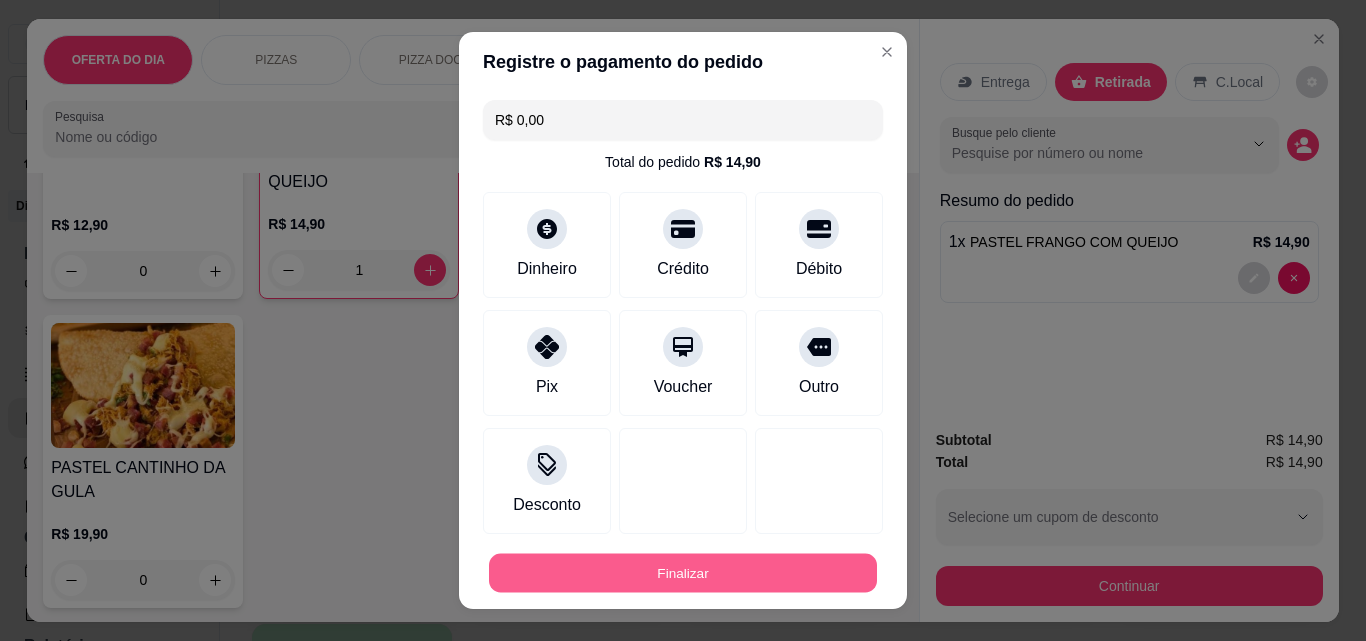 click on "Finalizar" at bounding box center (683, 573) 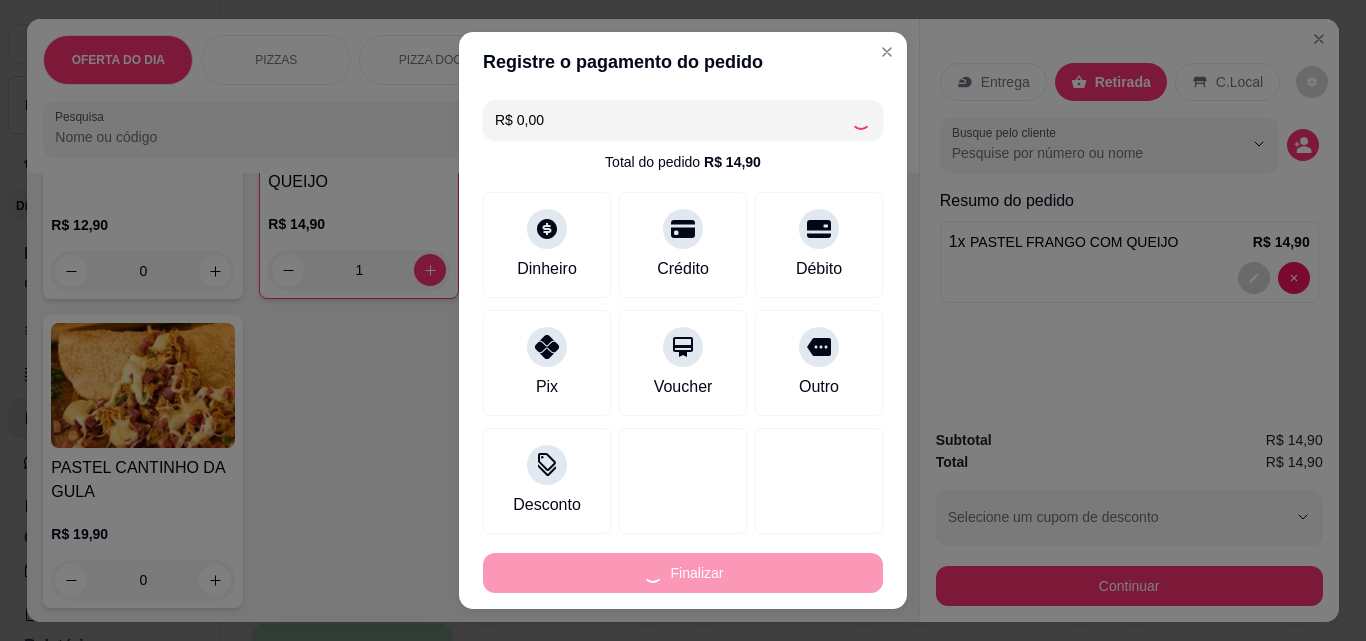 type on "0" 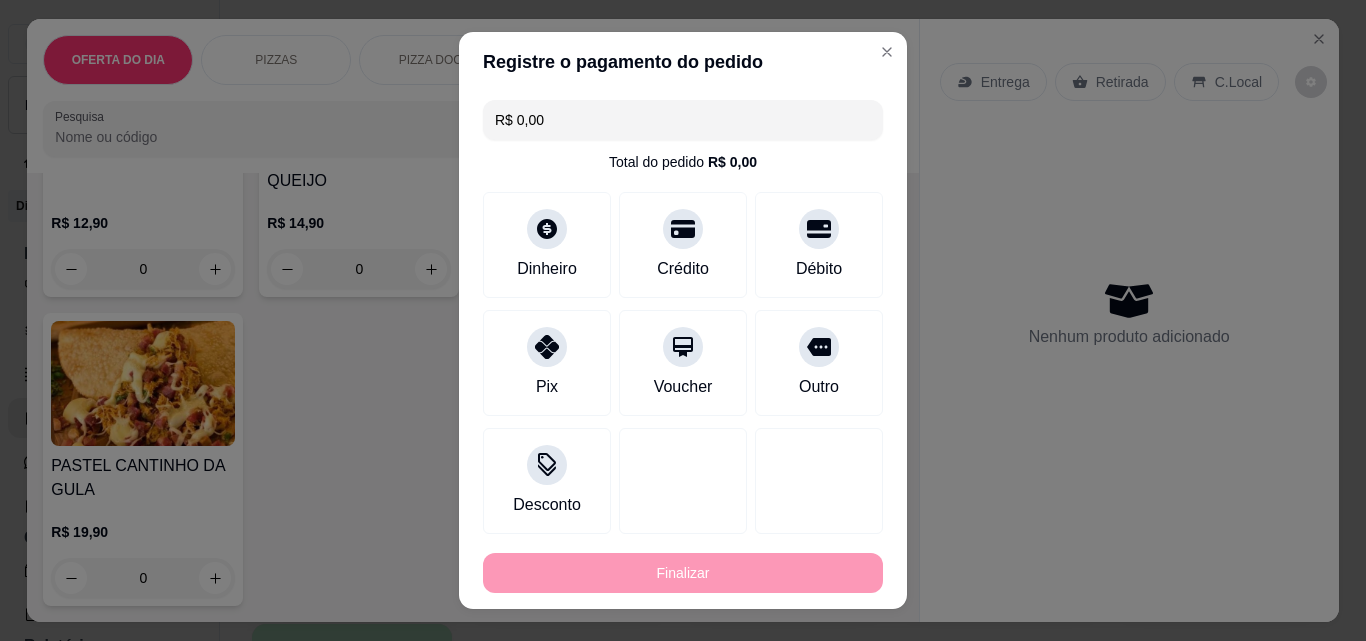 type on "-R$ 14,90" 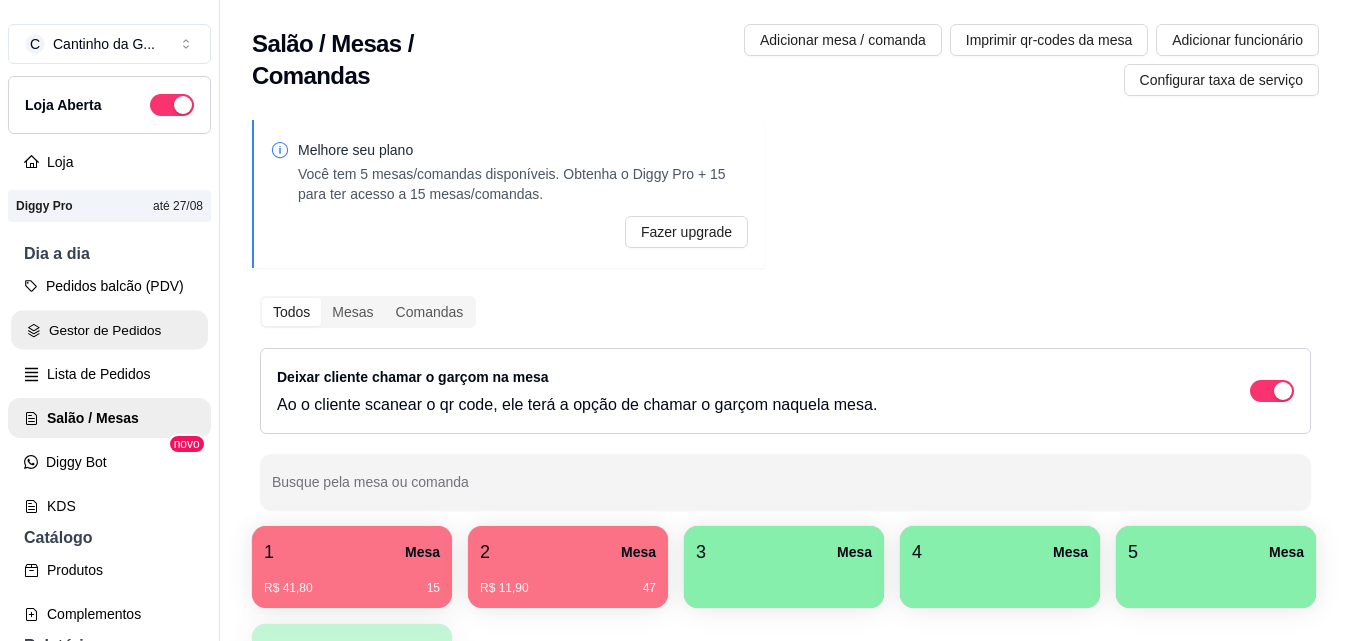 click on "Gestor de Pedidos" at bounding box center (109, 330) 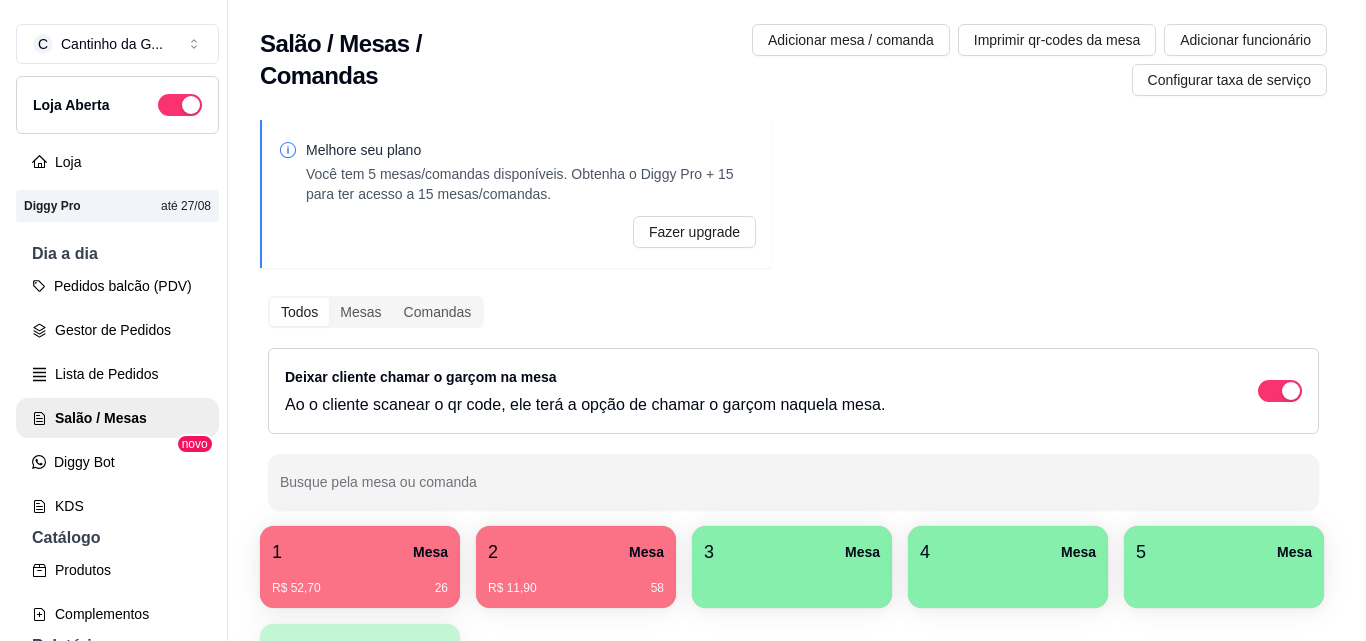 scroll, scrollTop: 0, scrollLeft: 0, axis: both 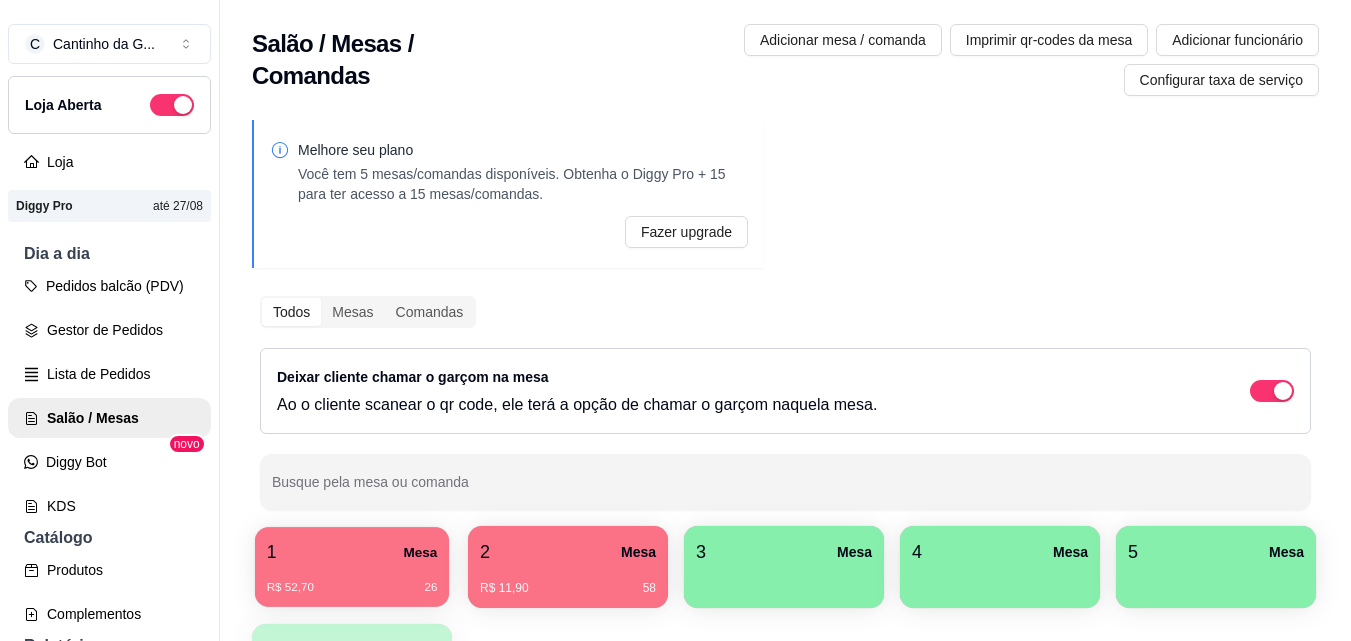 click on "1 [STREET] R$ 52,70 26" at bounding box center (352, 567) 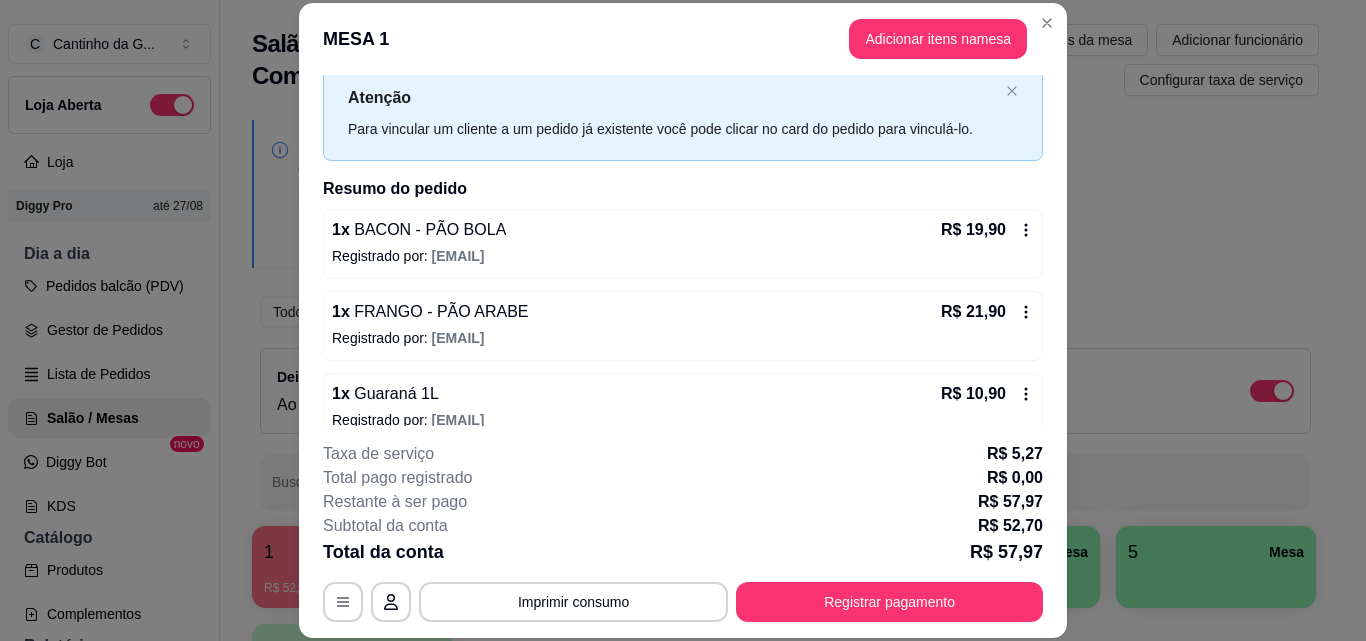 scroll, scrollTop: 80, scrollLeft: 0, axis: vertical 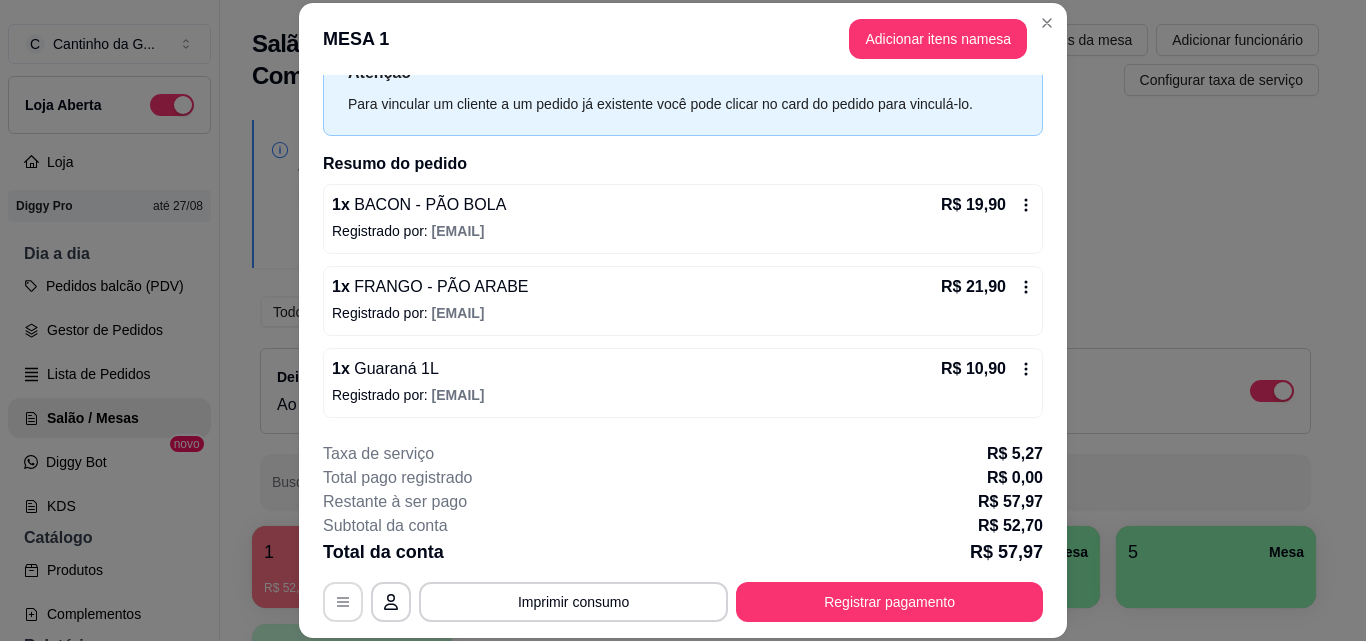 click at bounding box center [343, 602] 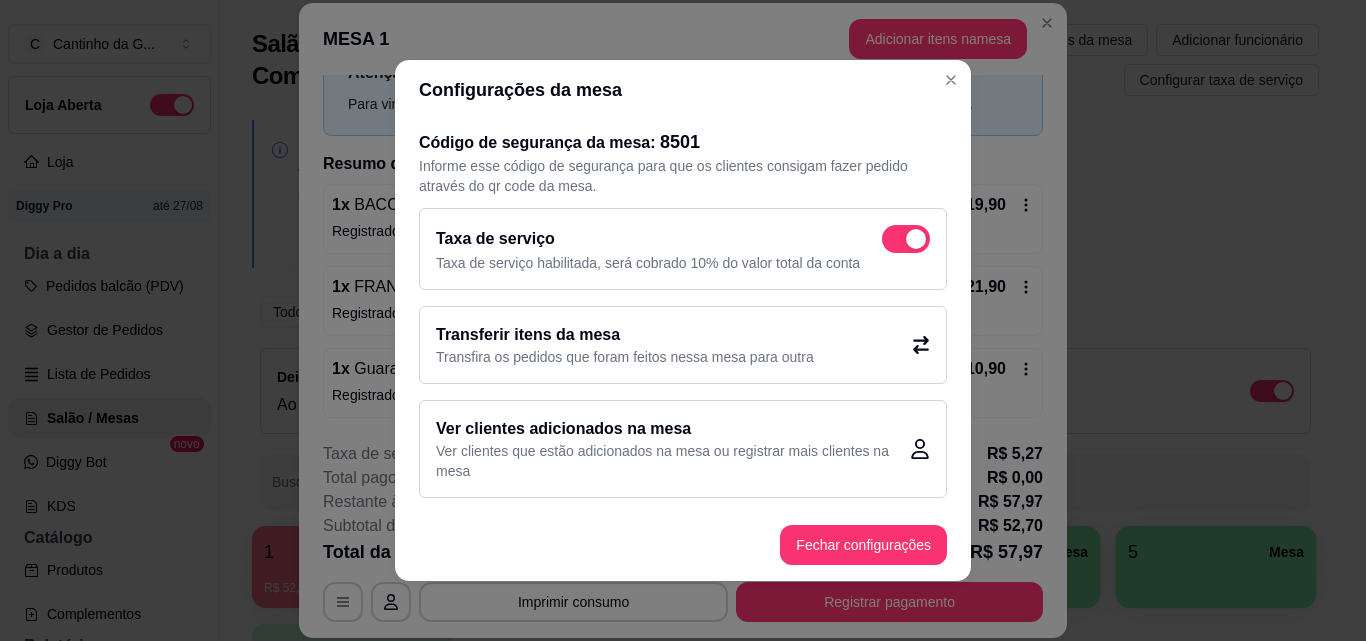 click at bounding box center [916, 239] 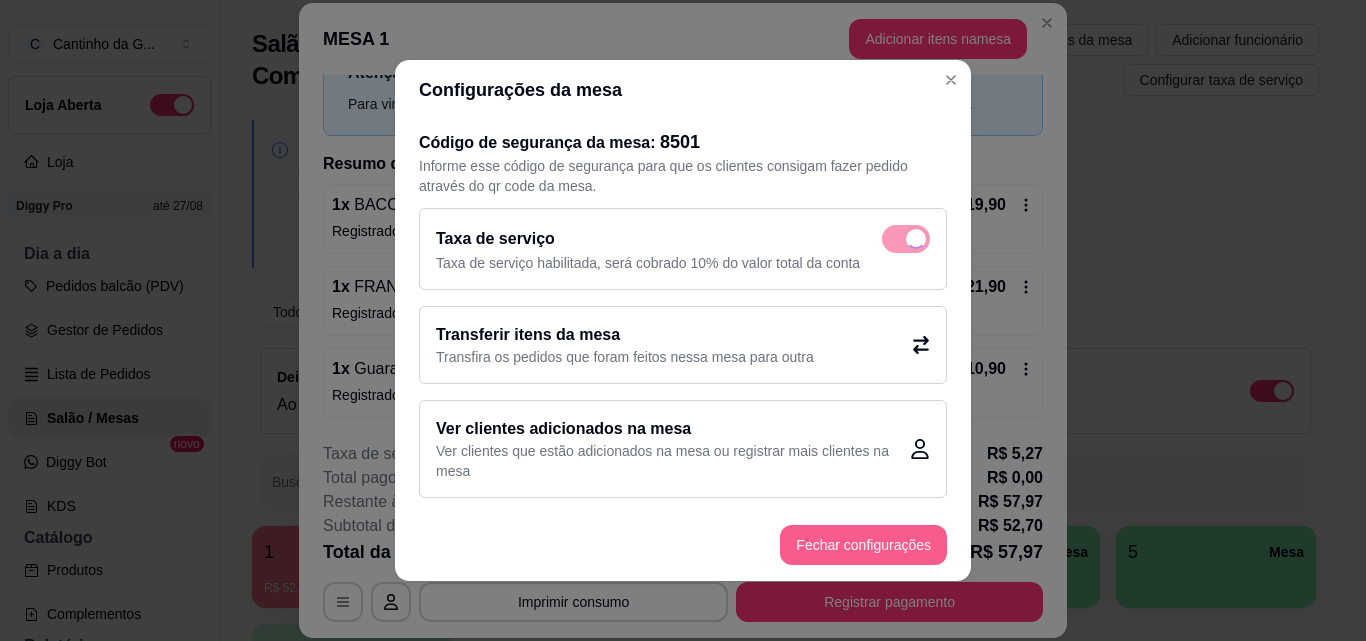 checkbox on "false" 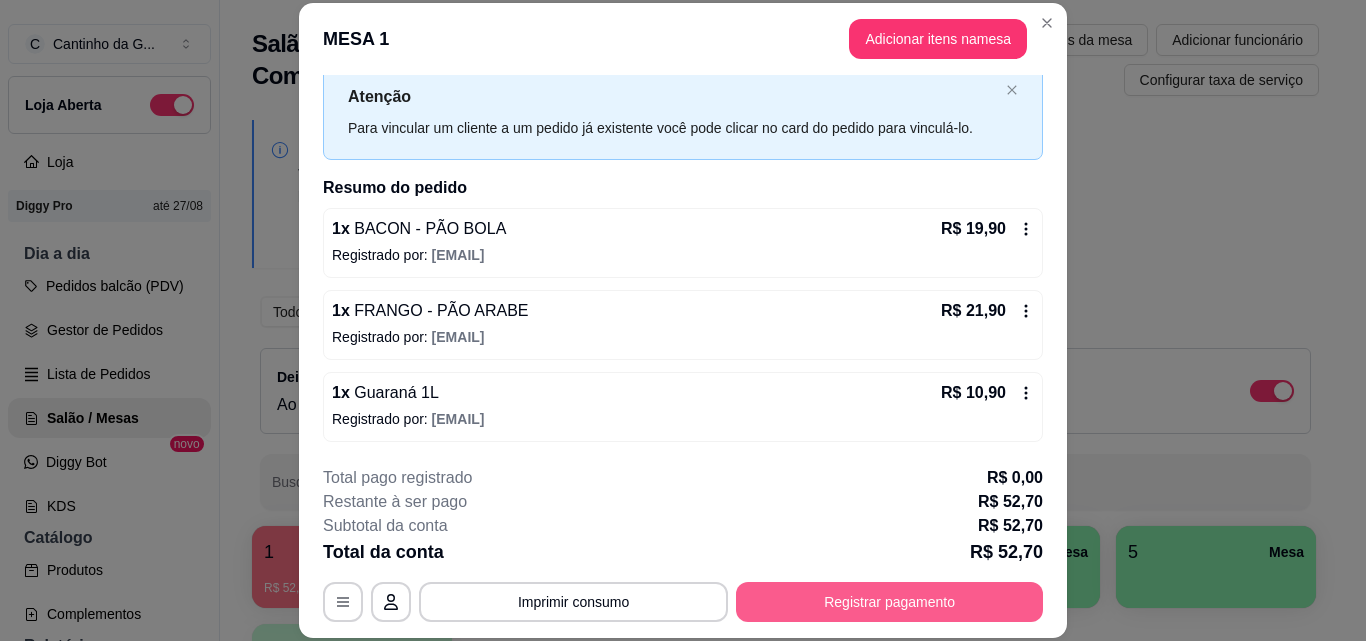 click on "Registrar pagamento" at bounding box center (889, 602) 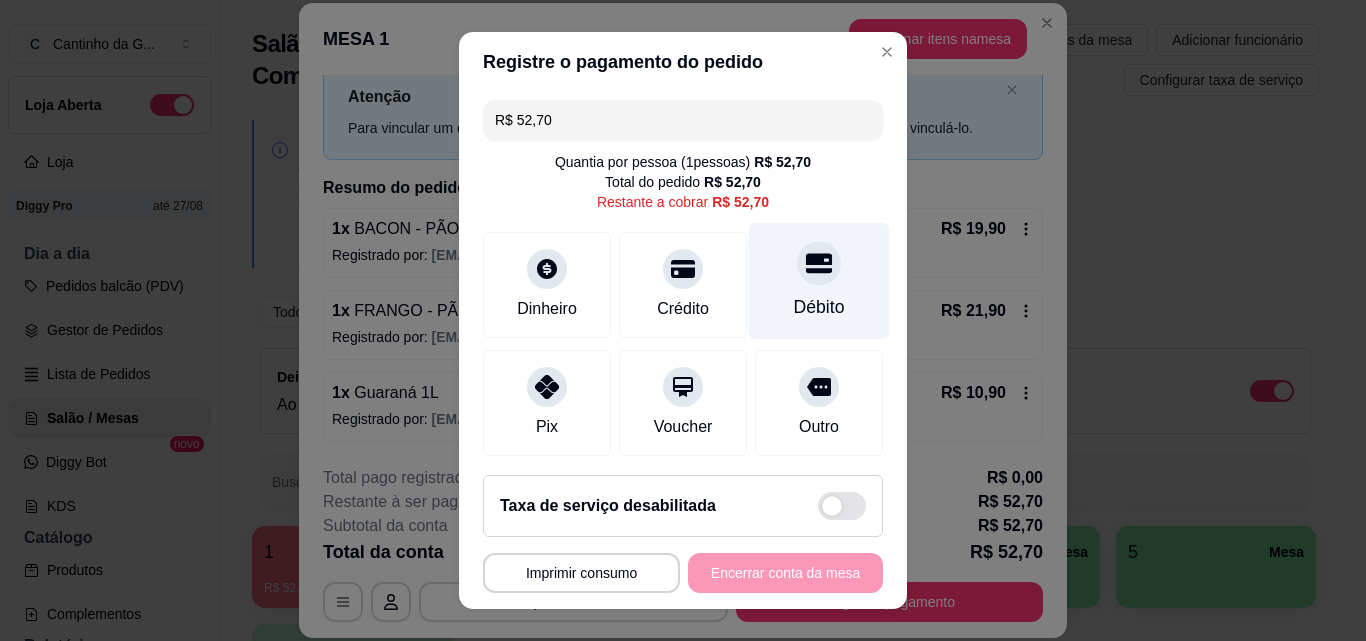 click at bounding box center [819, 263] 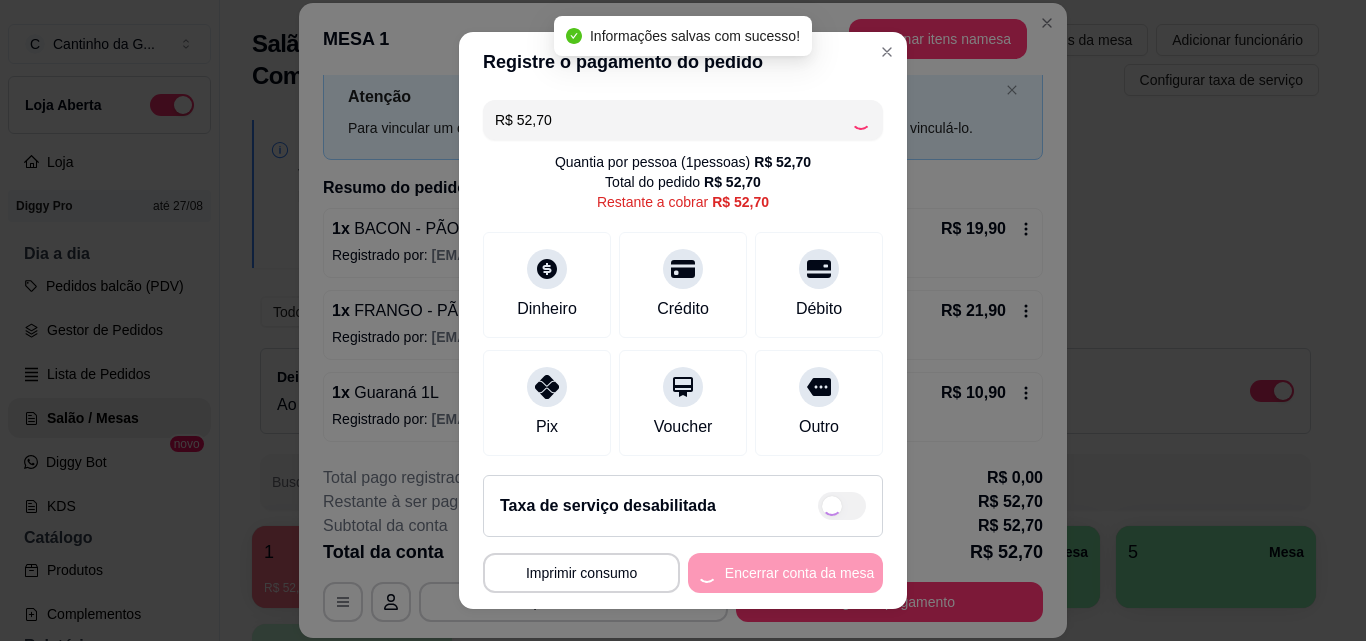 type on "R$ 0,00" 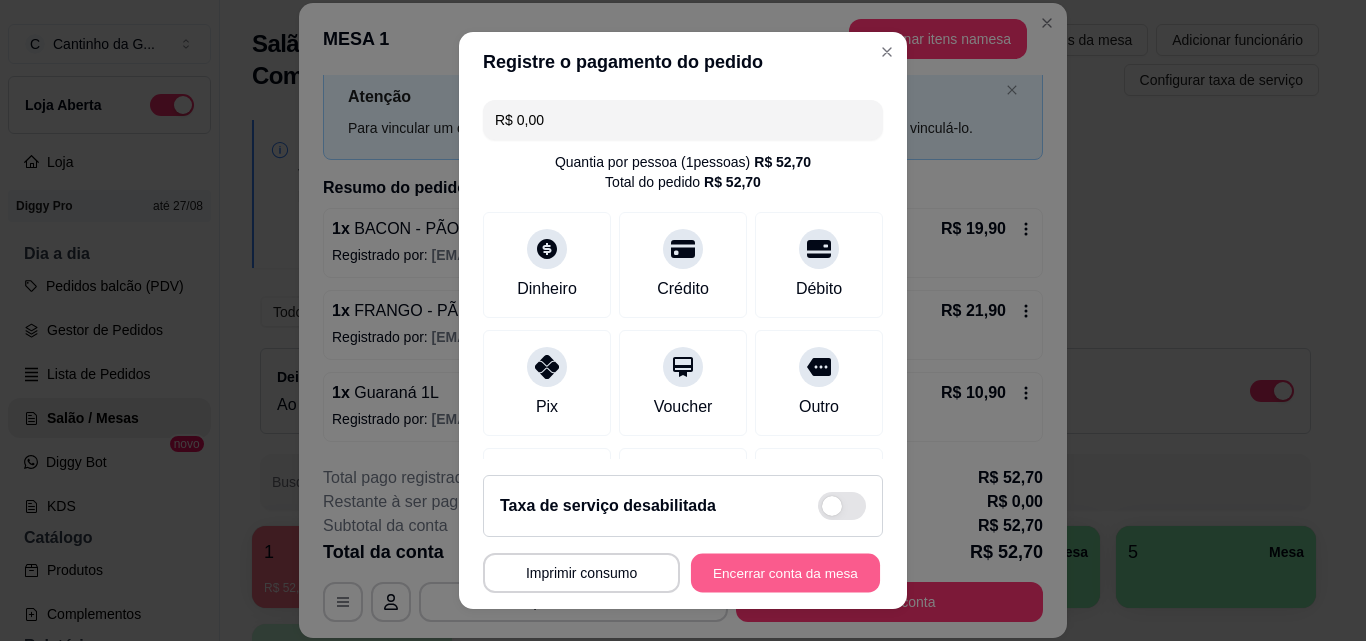 click on "Encerrar conta da mesa" at bounding box center (785, 573) 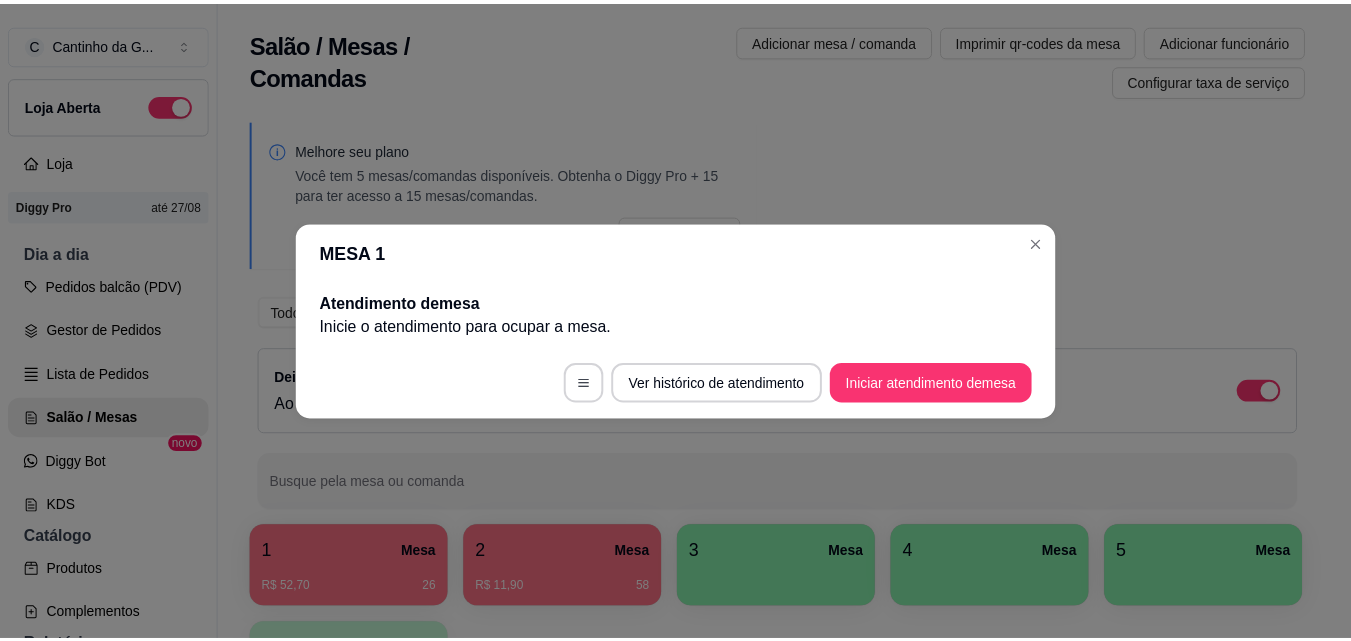 scroll, scrollTop: 0, scrollLeft: 0, axis: both 